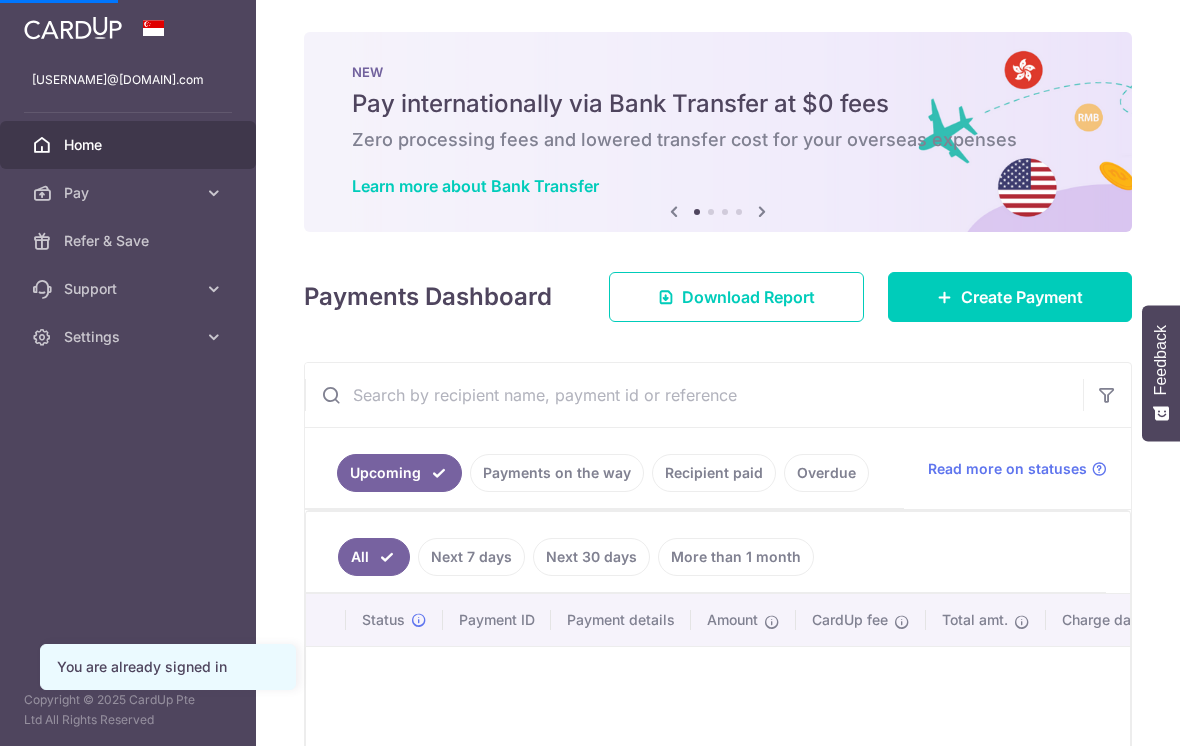 scroll, scrollTop: 0, scrollLeft: 0, axis: both 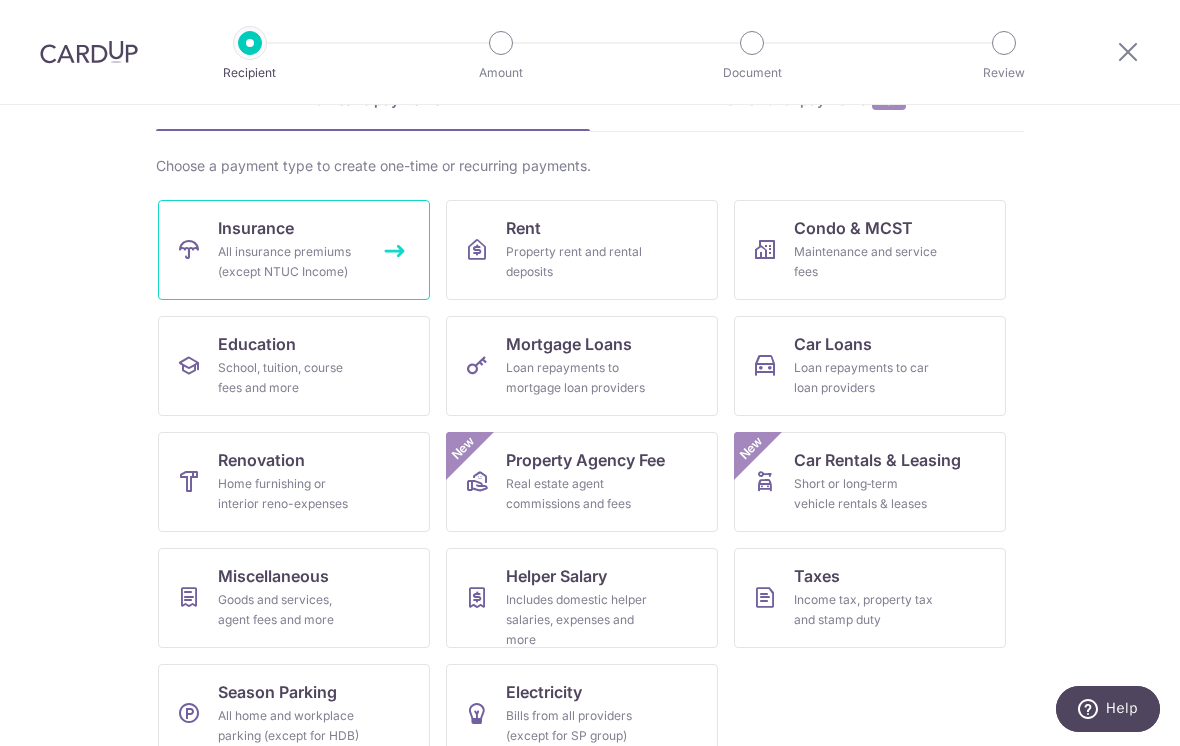 click on "All insurance premiums (except NTUC Income)" at bounding box center (290, 262) 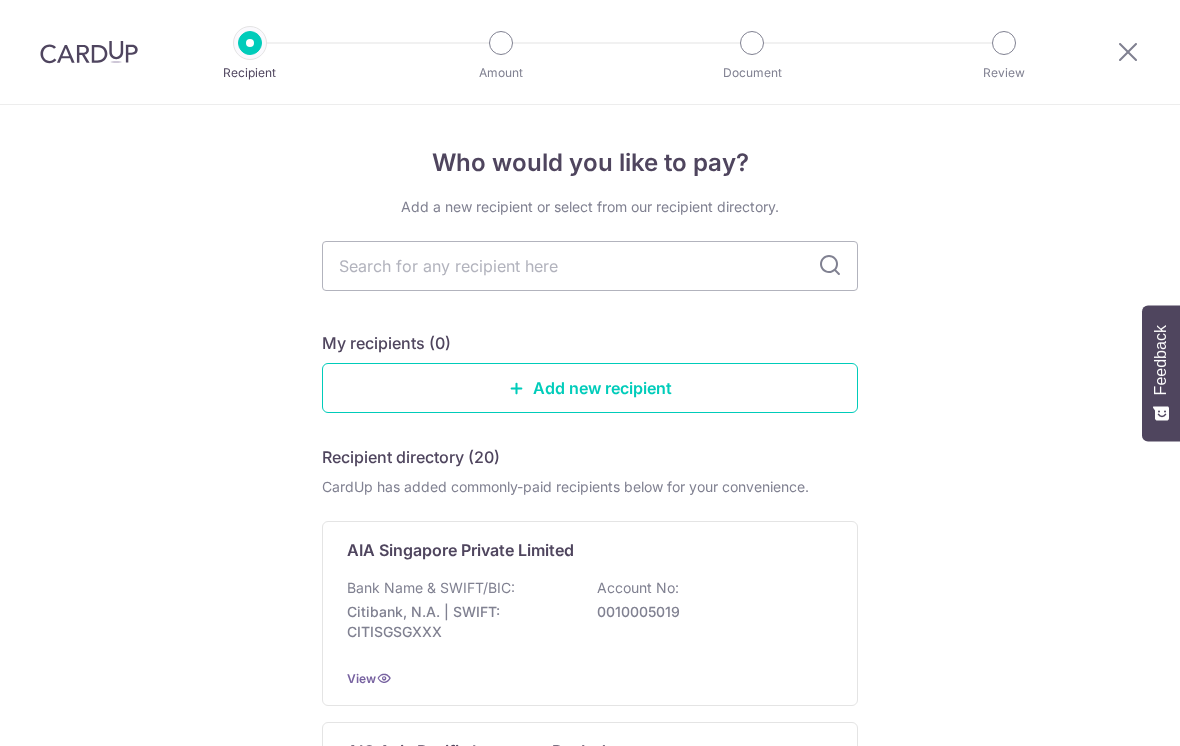 scroll, scrollTop: 0, scrollLeft: 0, axis: both 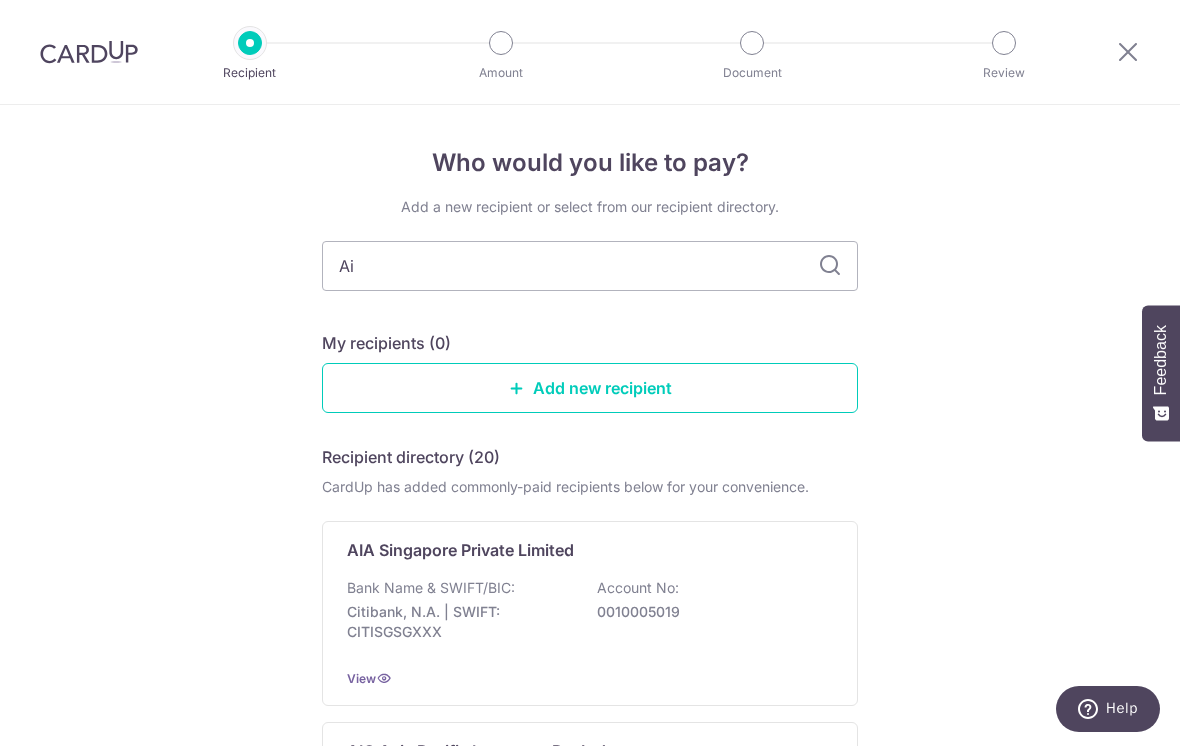 type on "Aia" 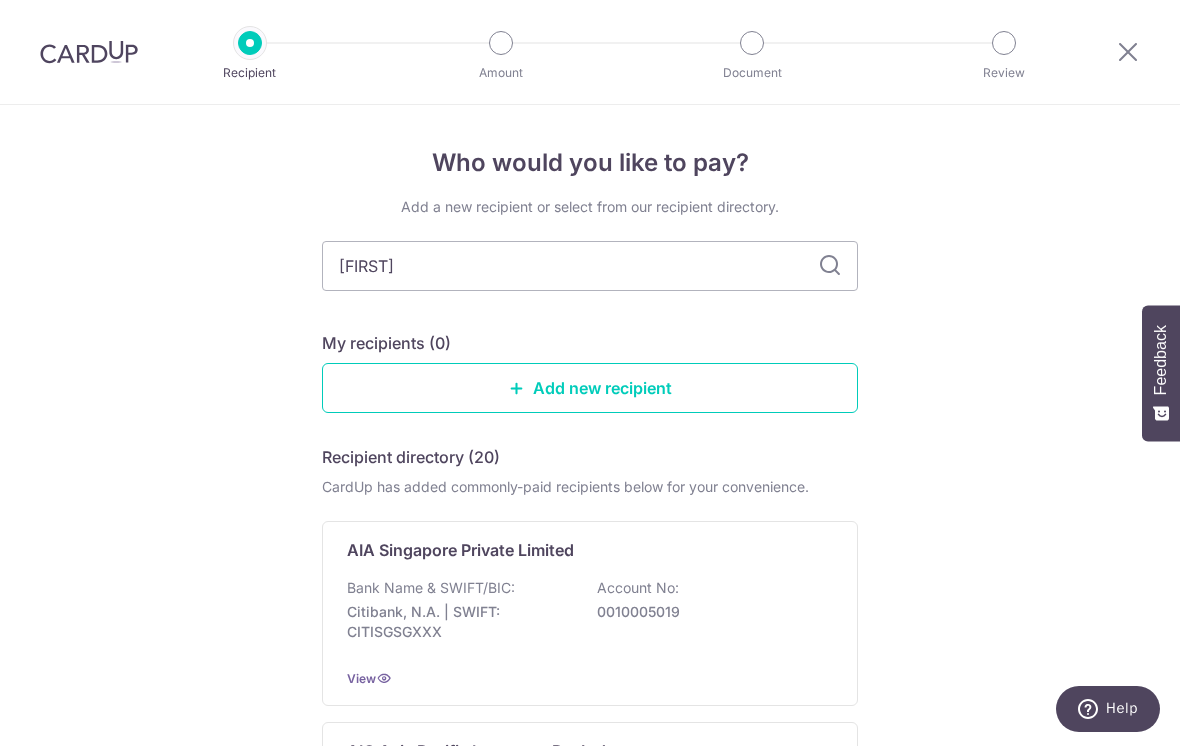 click at bounding box center [830, 266] 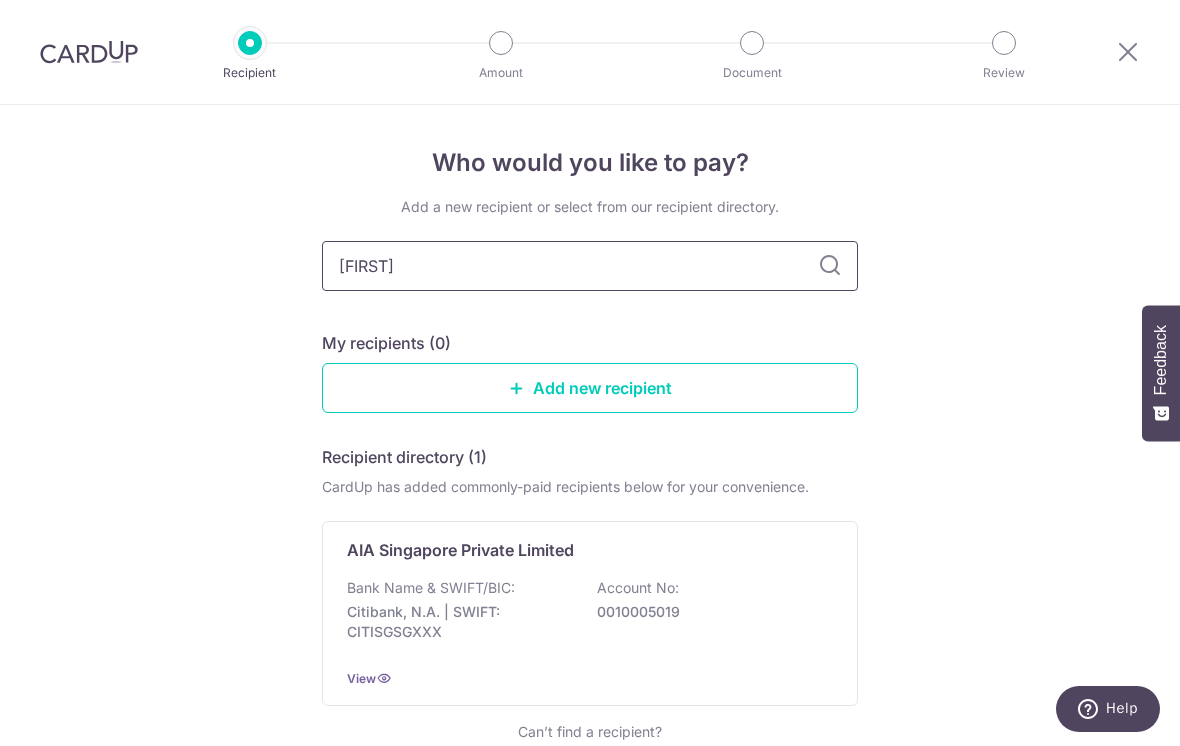 click on "Aia" at bounding box center (590, 266) 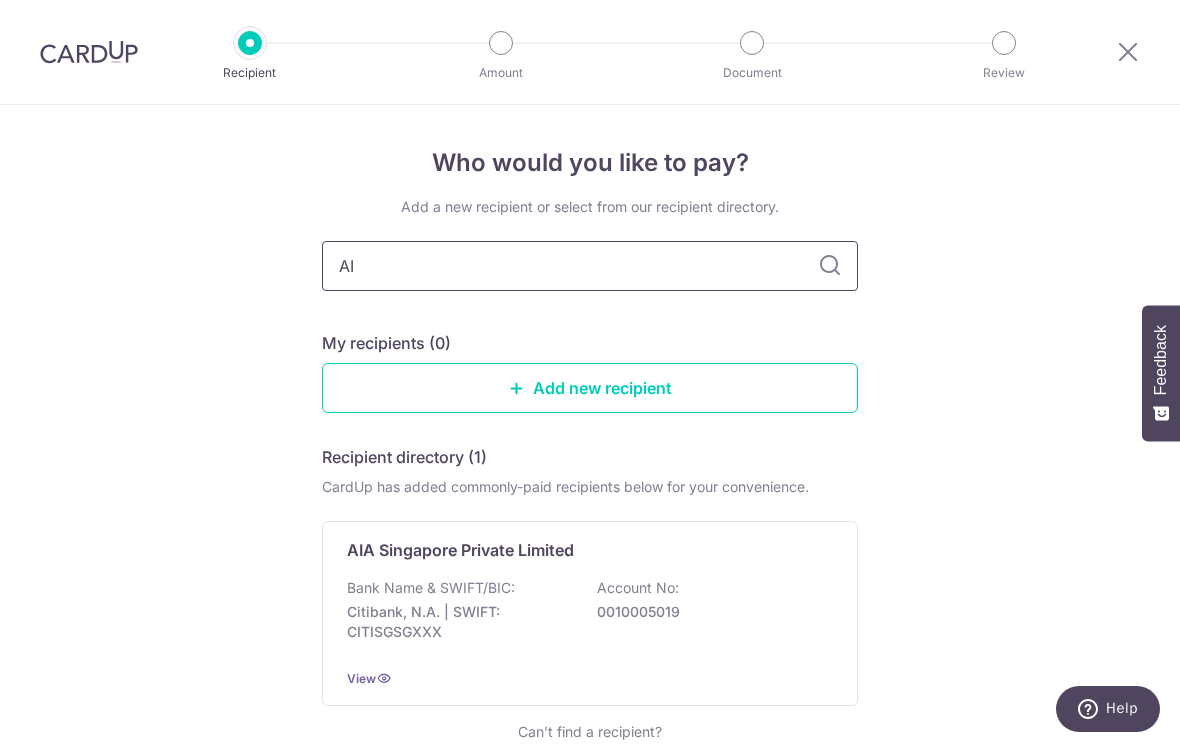 type on "AIA" 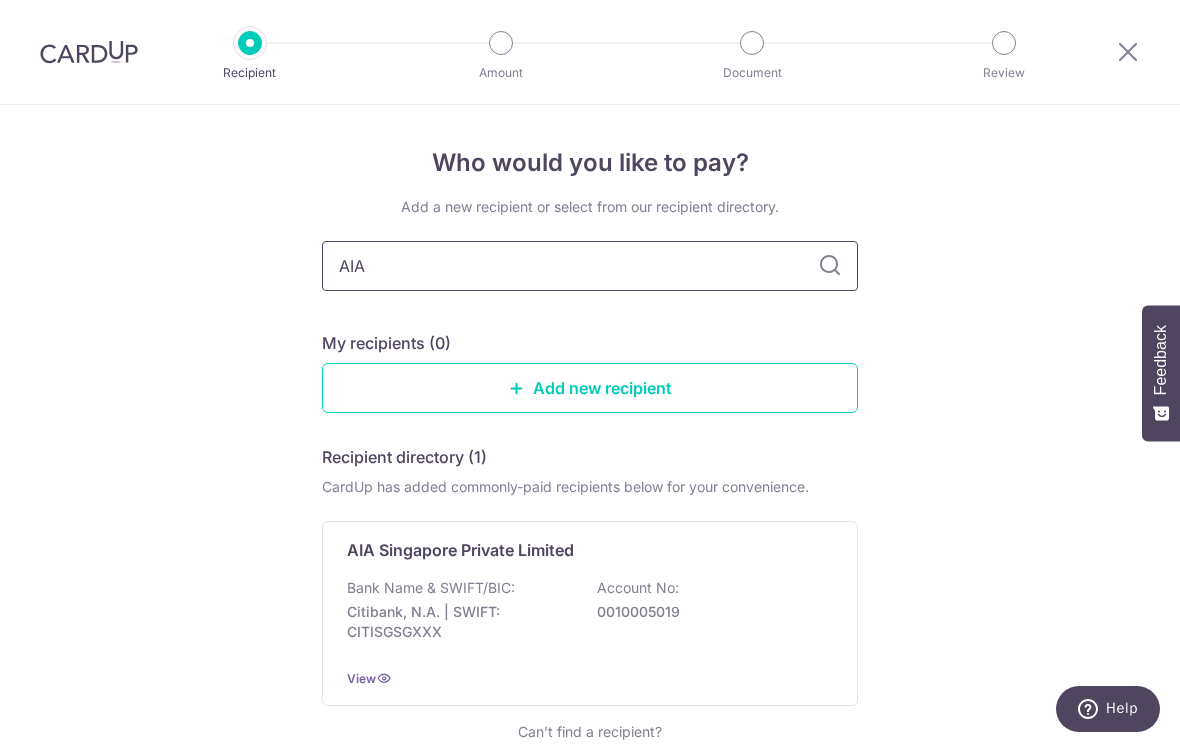 click on "AIA" at bounding box center (590, 266) 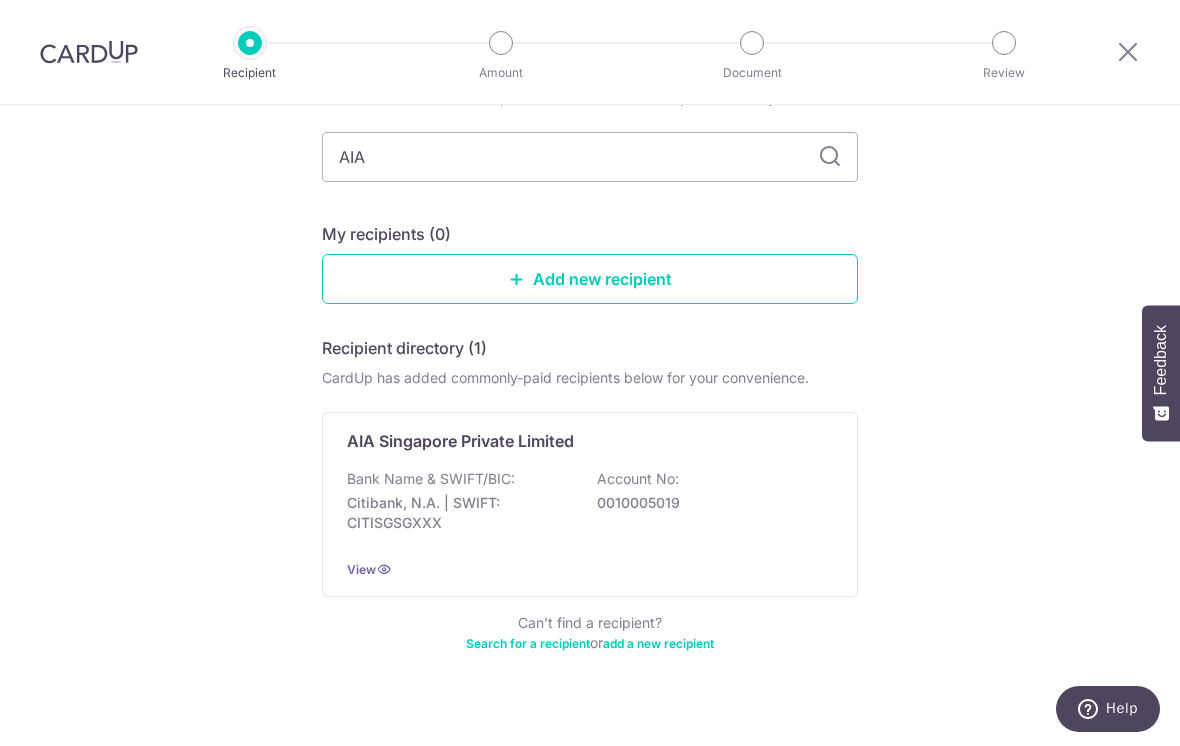 scroll, scrollTop: 108, scrollLeft: 0, axis: vertical 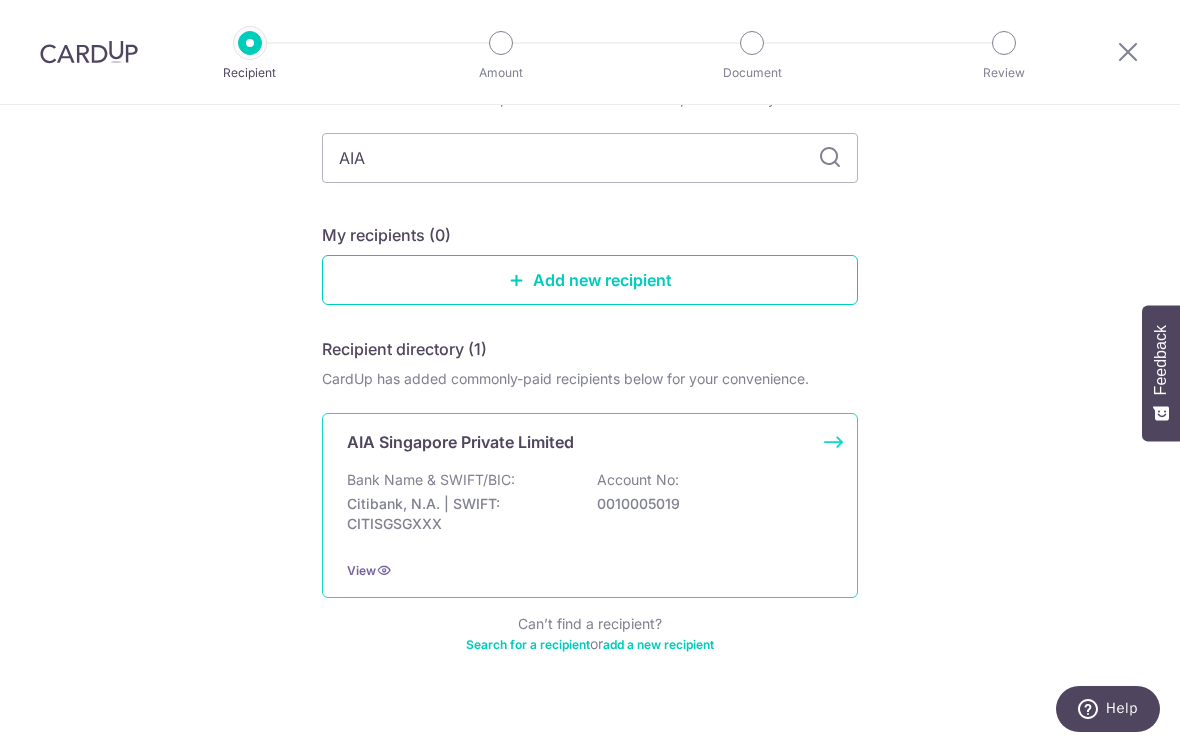 click on "0010005019" at bounding box center [709, 504] 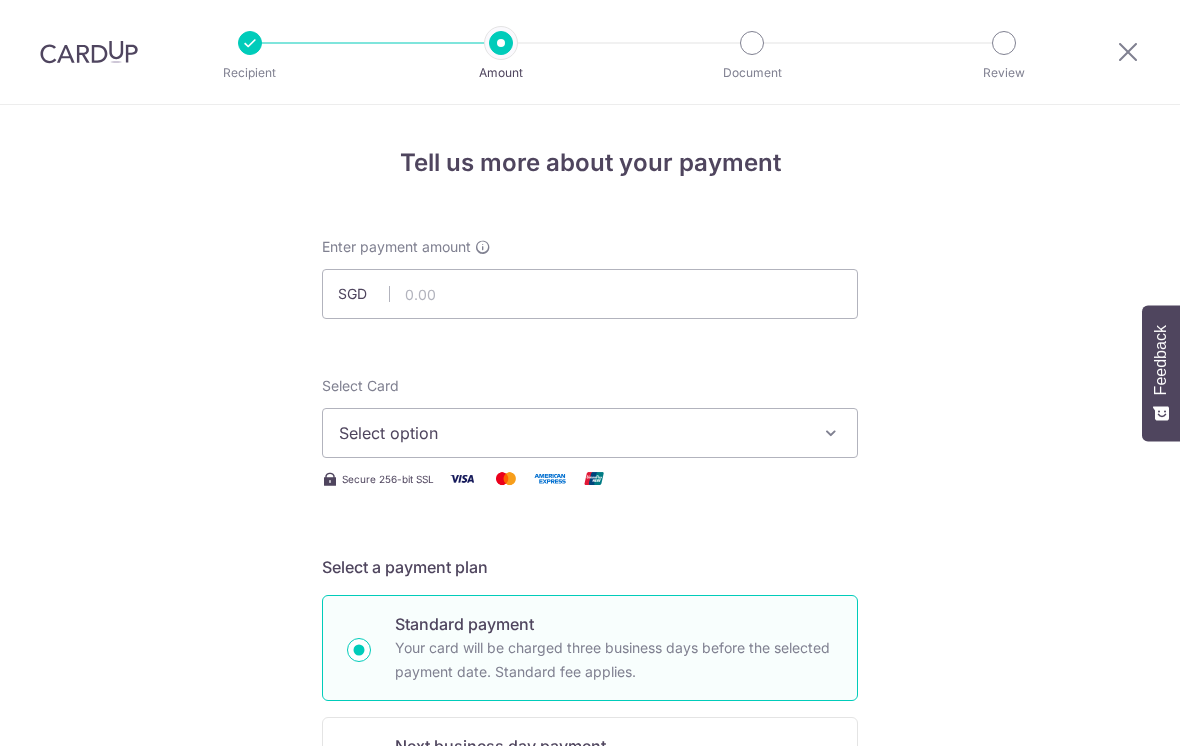 scroll, scrollTop: 0, scrollLeft: 0, axis: both 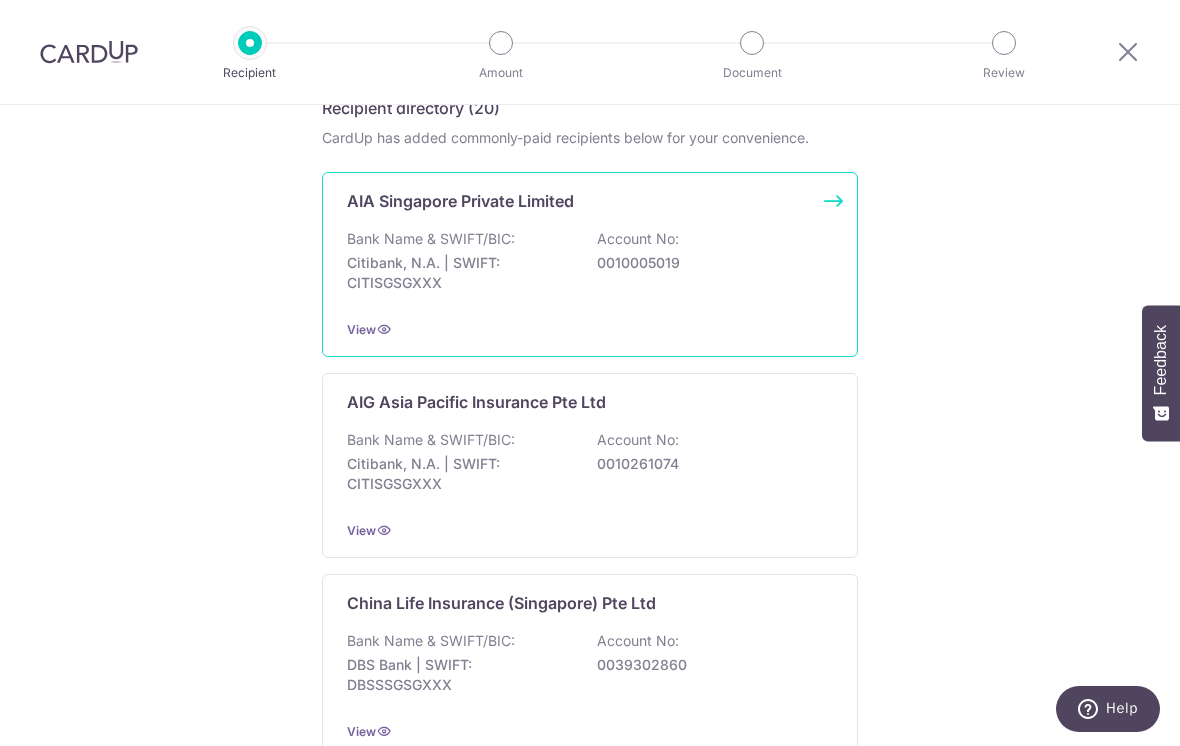 click on "Bank Name & SWIFT/BIC:
Citibank, N.A. | SWIFT: CITISGSGXXX
Account No:
0010005019" at bounding box center [590, 266] 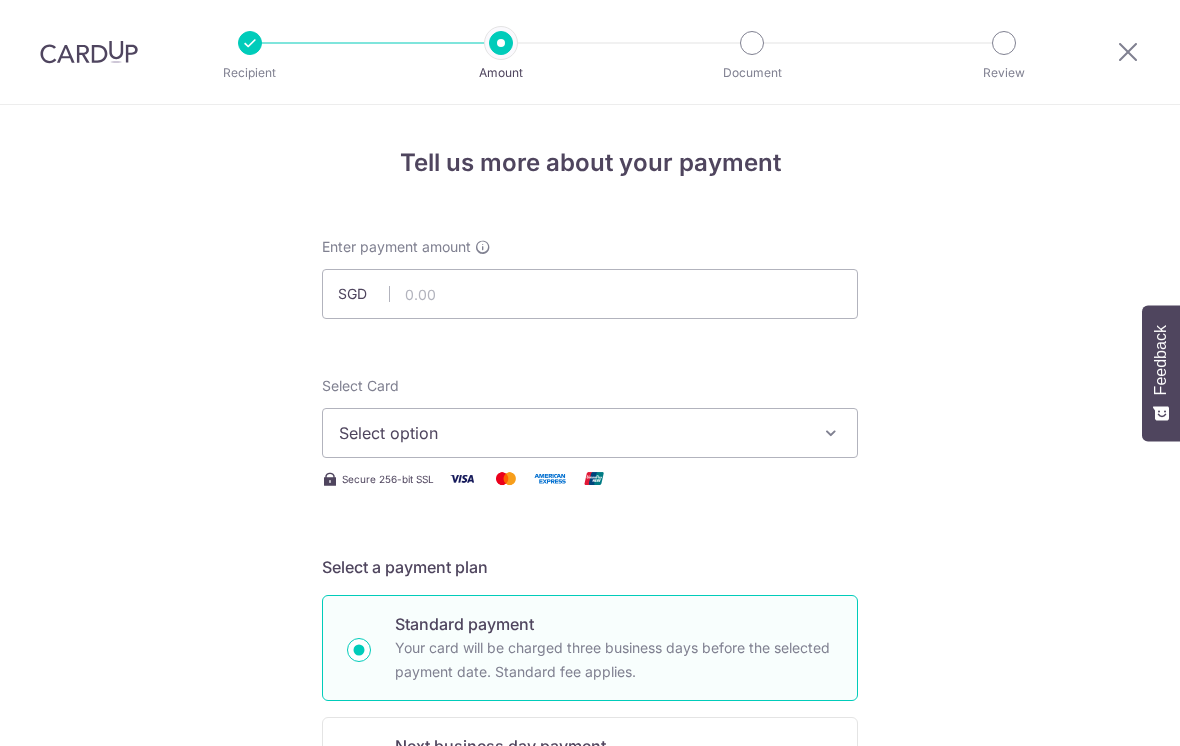 scroll, scrollTop: 0, scrollLeft: 0, axis: both 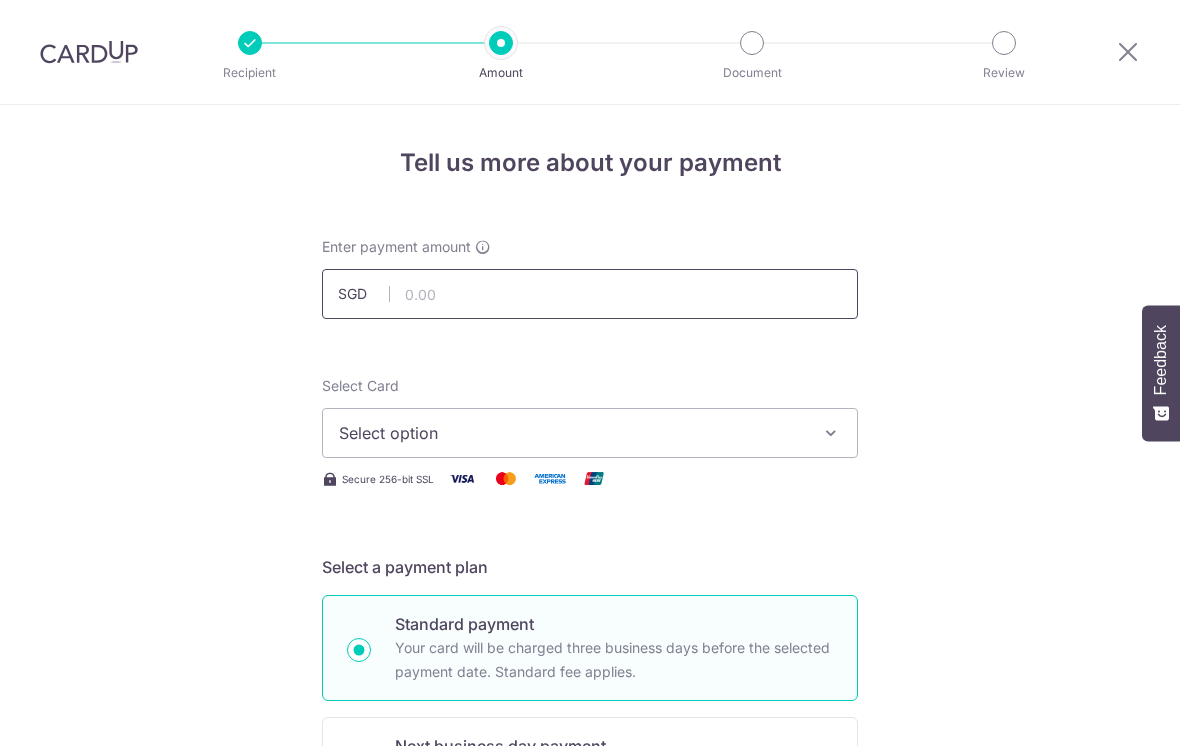 click at bounding box center [590, 294] 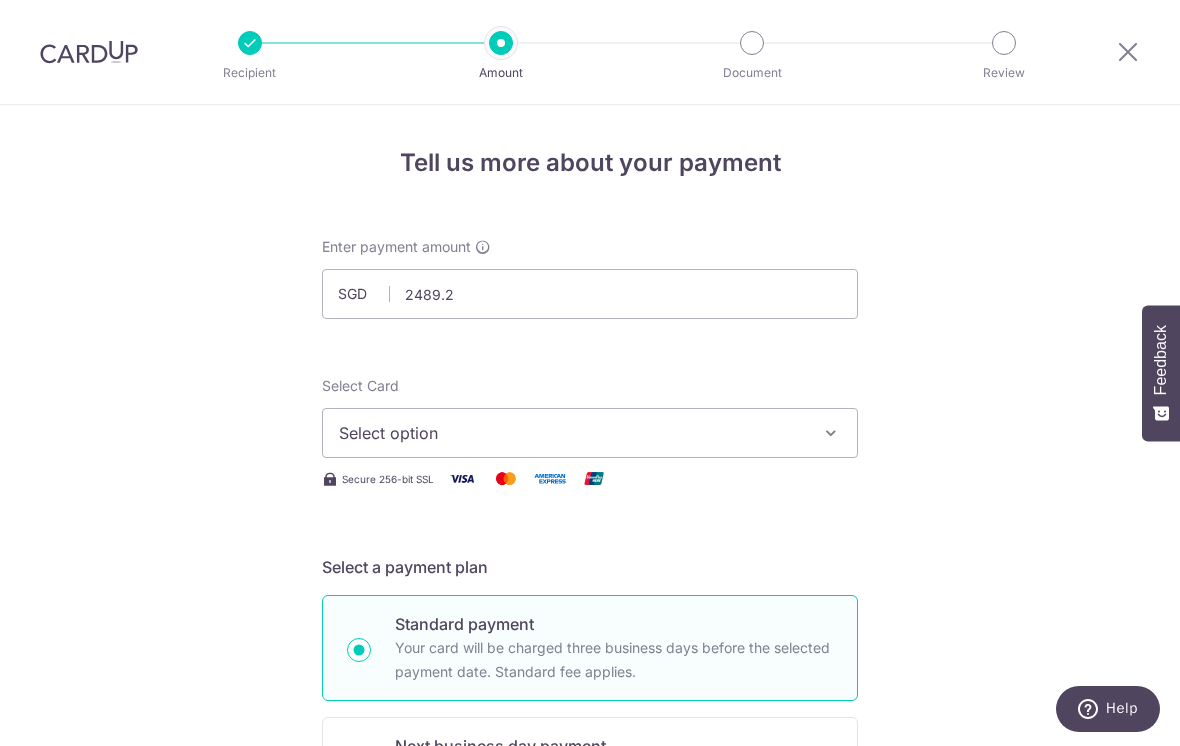 click on "Select option" at bounding box center (572, 433) 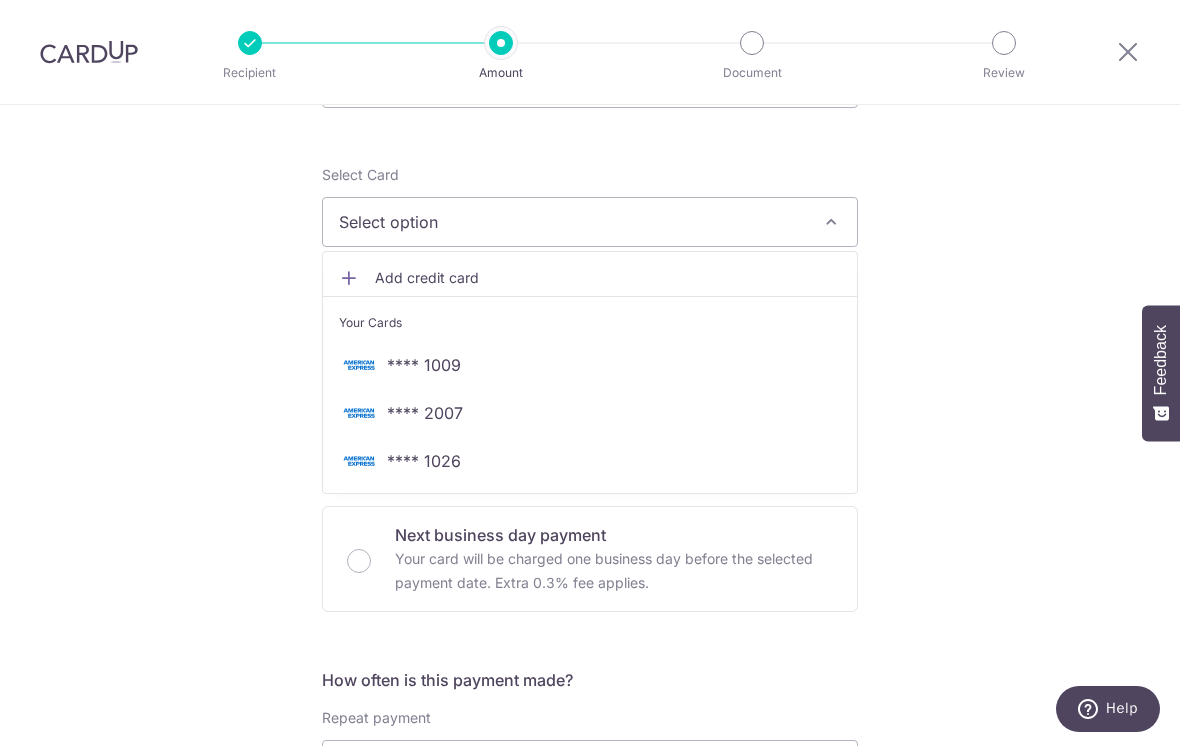 scroll, scrollTop: 222, scrollLeft: 0, axis: vertical 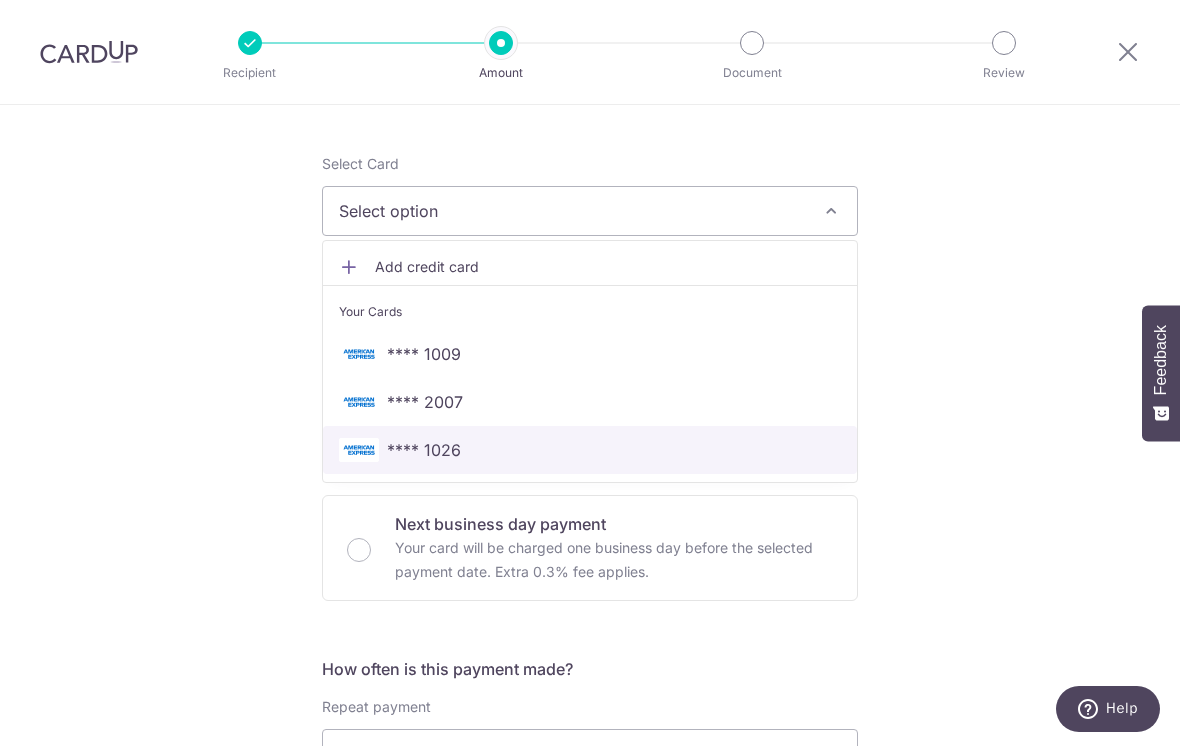 click on "**** 1026" at bounding box center [590, 450] 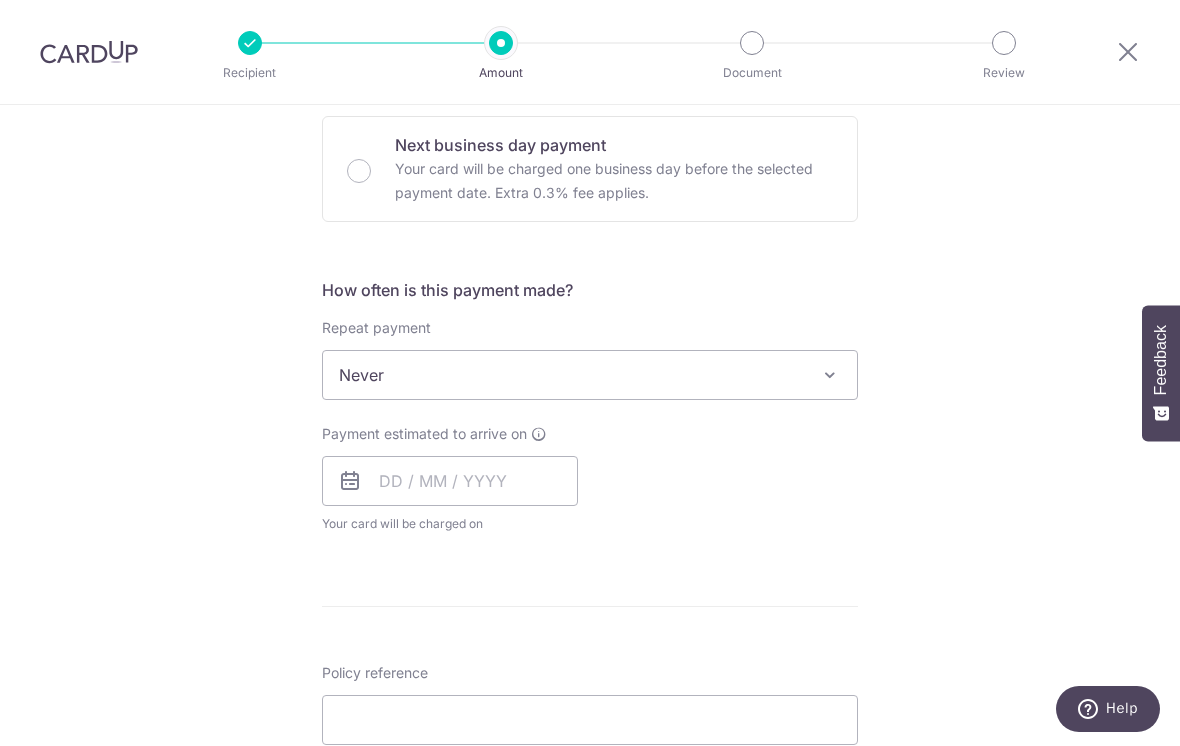 scroll, scrollTop: 605, scrollLeft: 0, axis: vertical 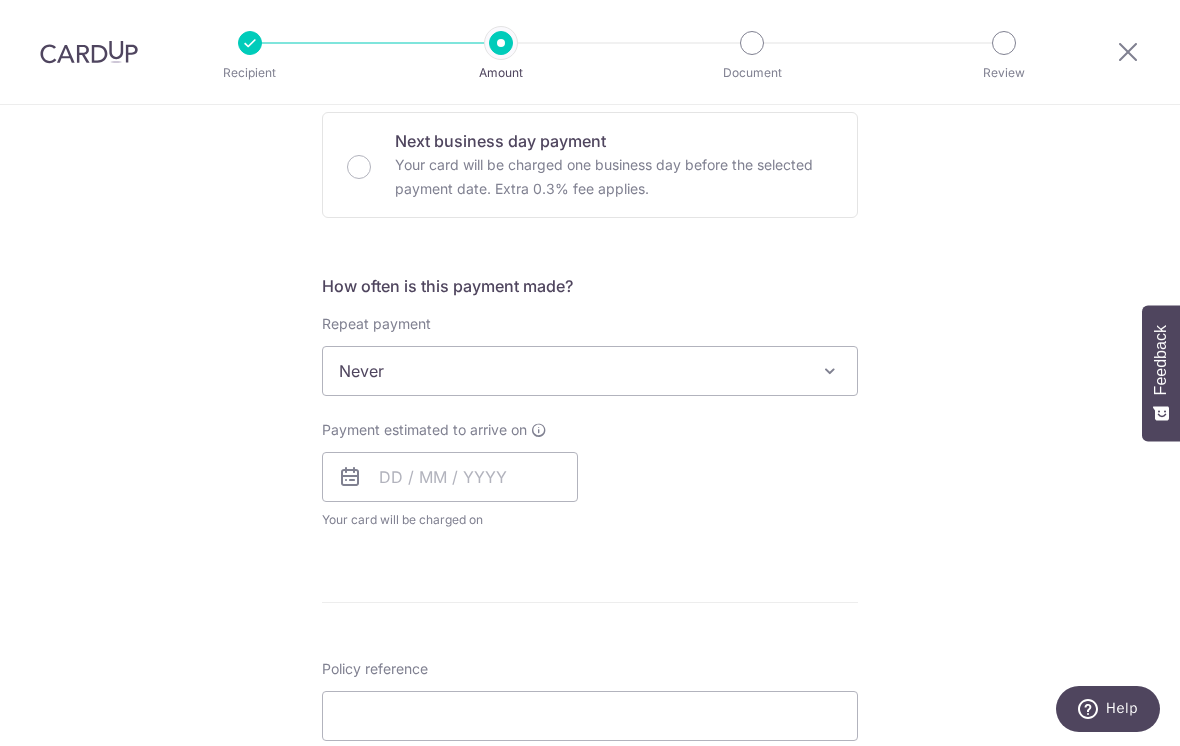 click on "Never" at bounding box center (590, 371) 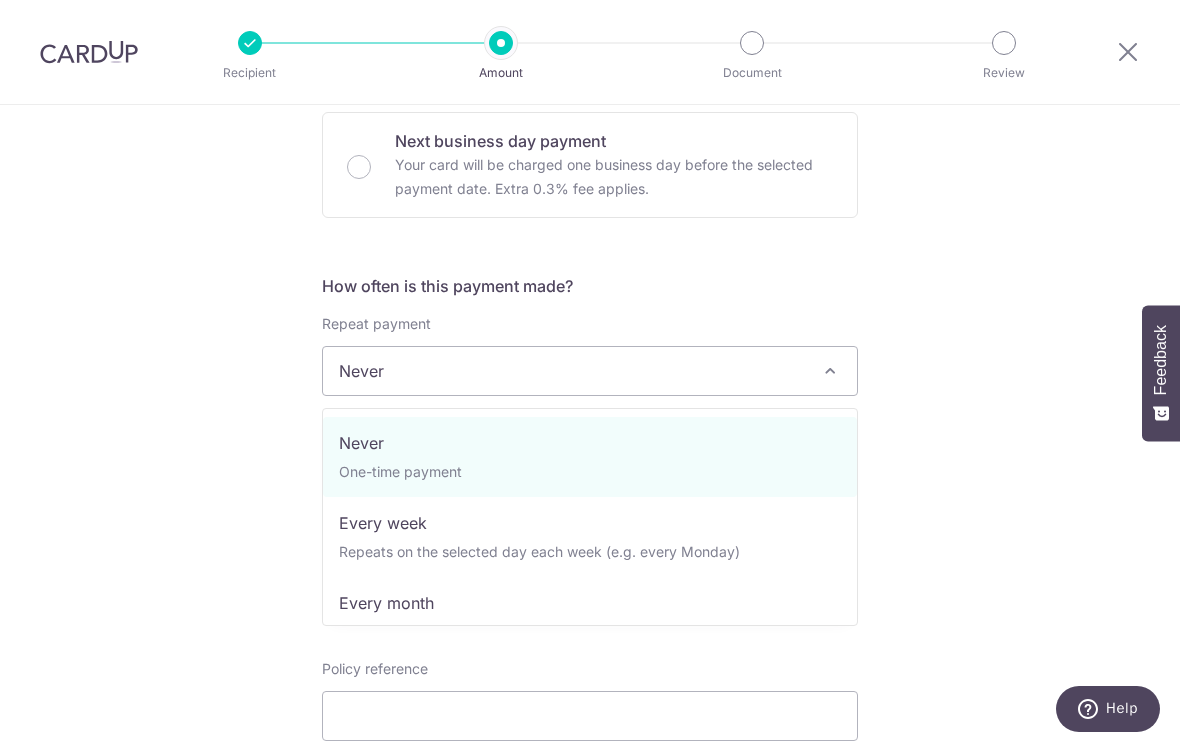 click on "Tell us more about your payment
Enter payment amount
SGD
2,489.20
2489.20
Select Card
**** 1026
Add credit card
Your Cards
**** 1009
**** 2007
**** 1026
Secure 256-bit SSL
Text
New card details
Card" at bounding box center [590, 404] 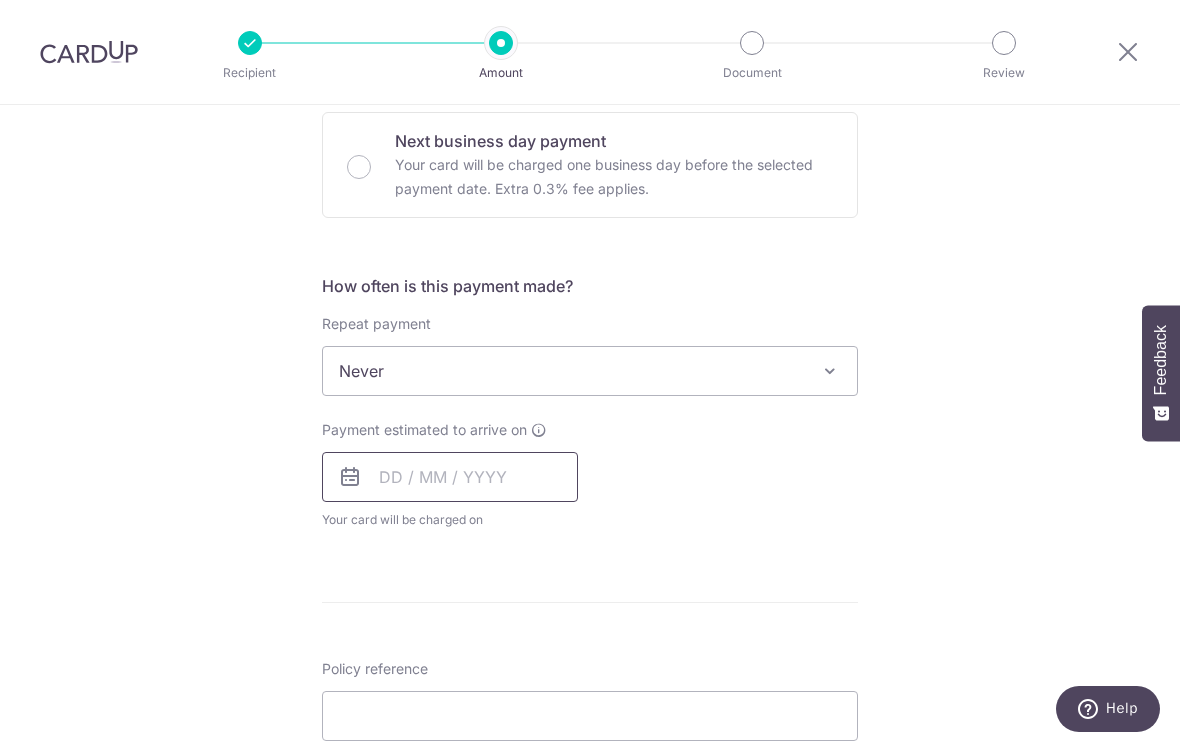 click at bounding box center [450, 477] 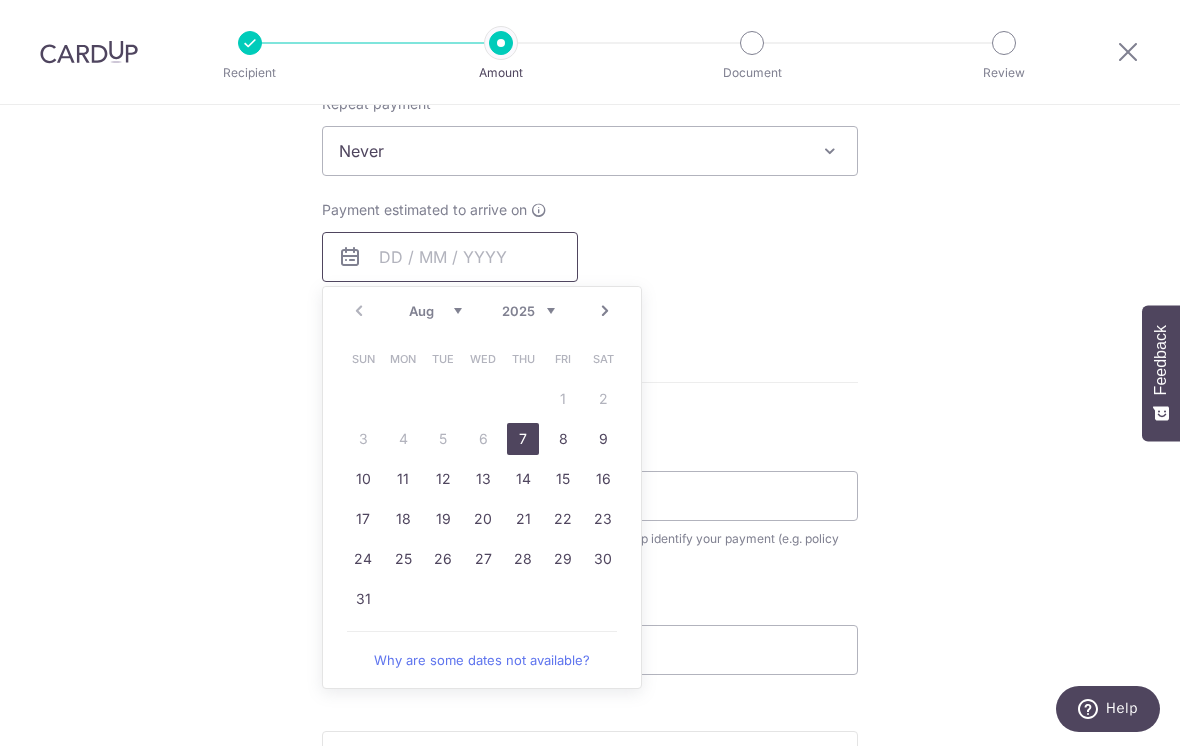 scroll, scrollTop: 823, scrollLeft: 0, axis: vertical 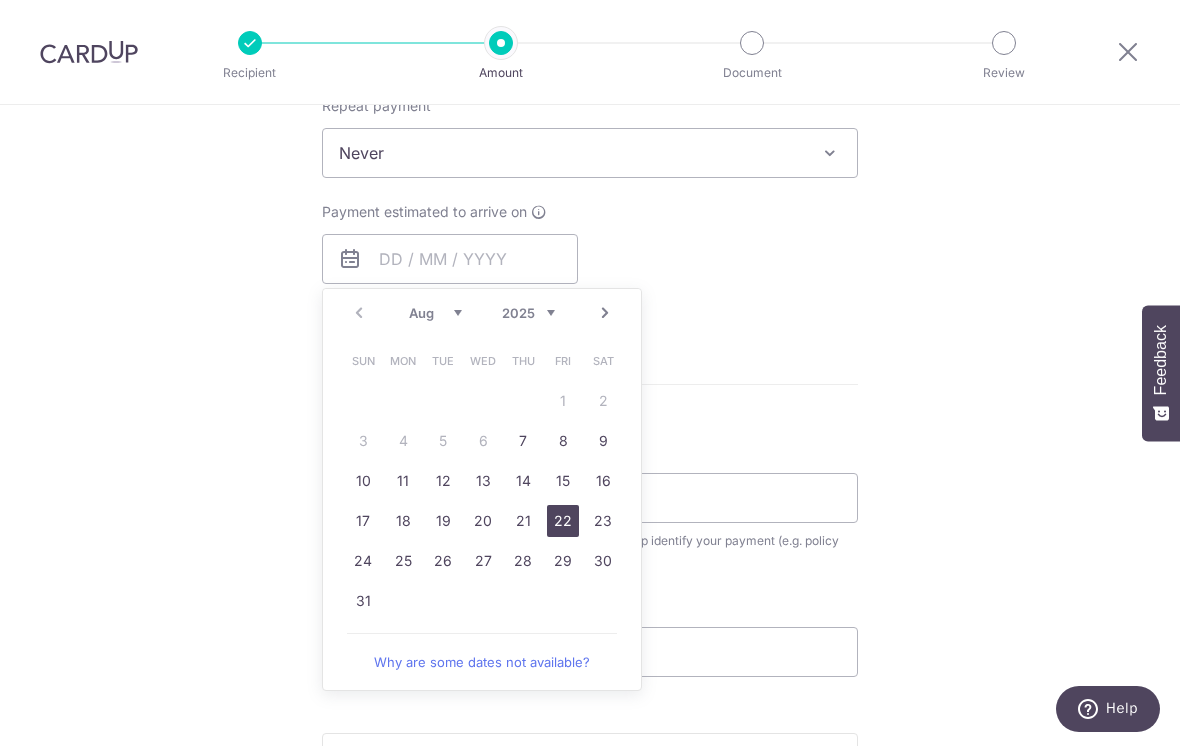 click on "22" at bounding box center (563, 521) 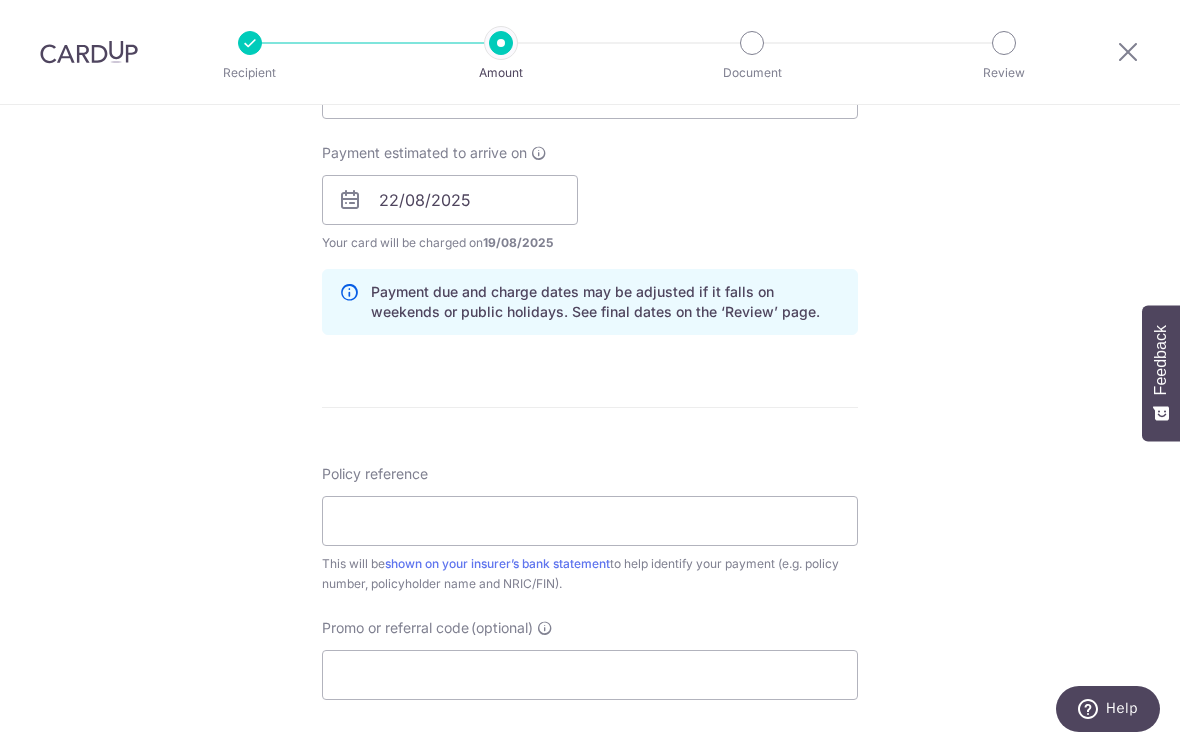 scroll, scrollTop: 883, scrollLeft: 0, axis: vertical 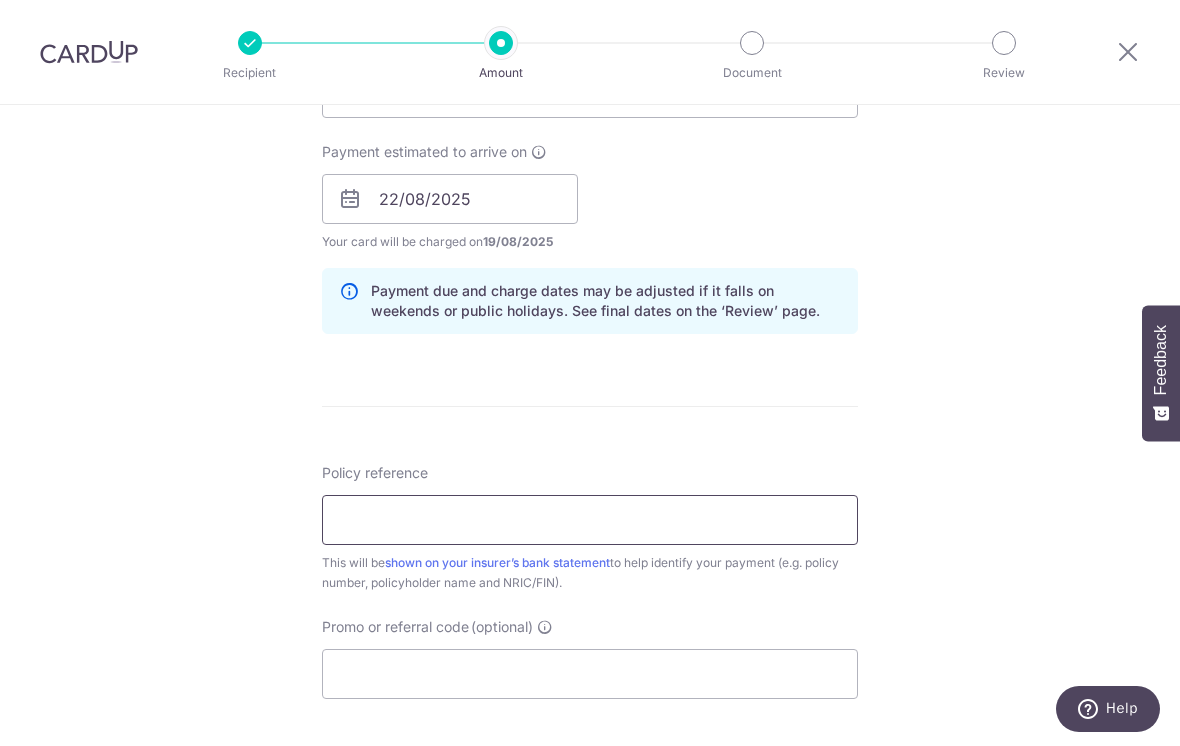 click on "Policy reference" at bounding box center (590, 520) 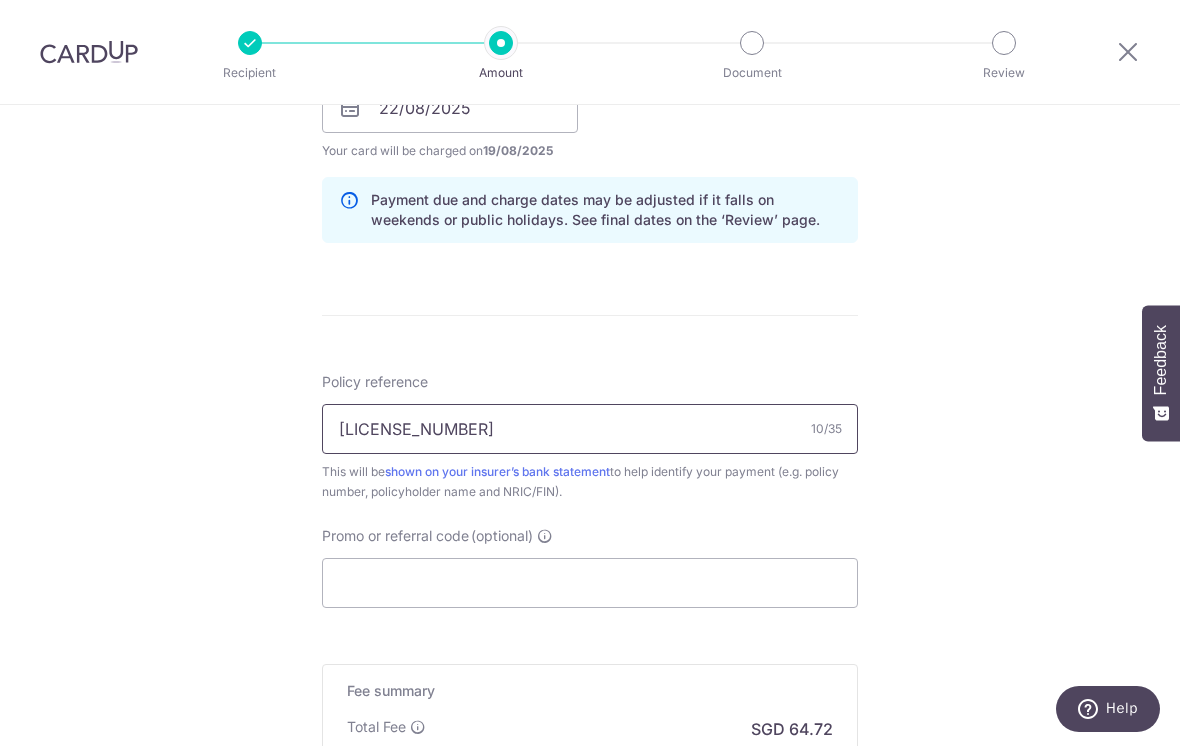 scroll, scrollTop: 1110, scrollLeft: 0, axis: vertical 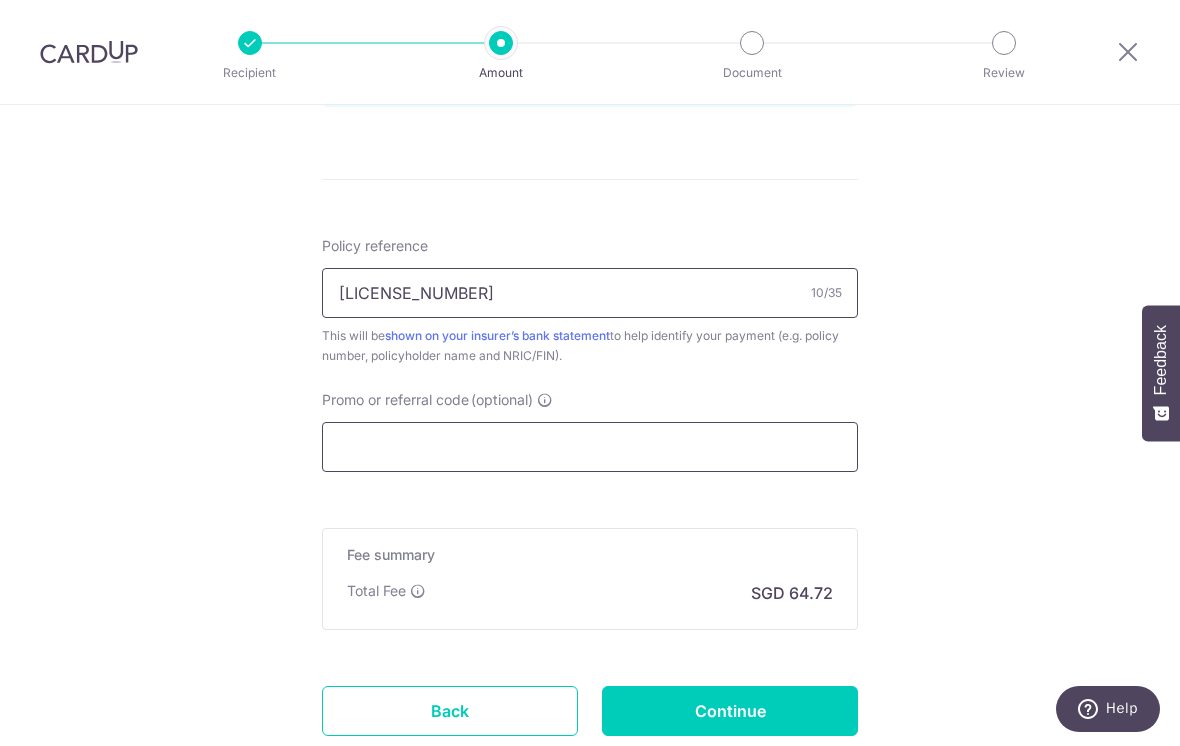 type on "[NUMBER]" 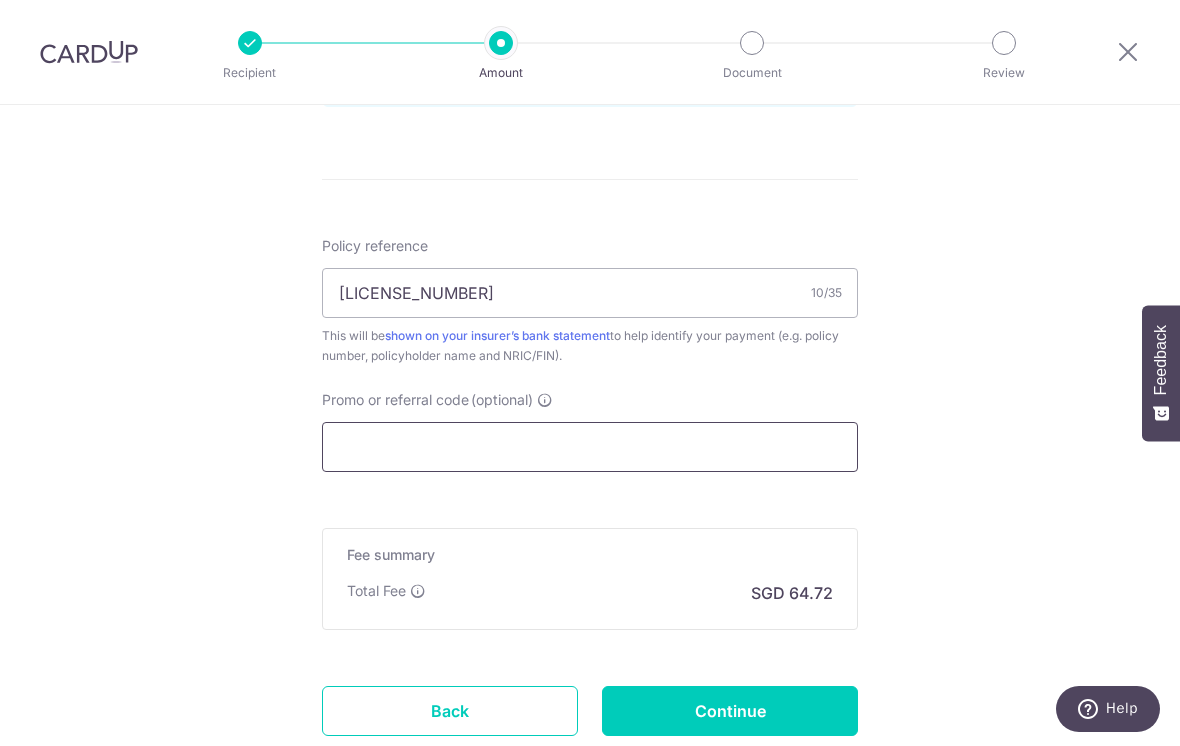 click on "Promo or referral code
(optional)" at bounding box center (590, 447) 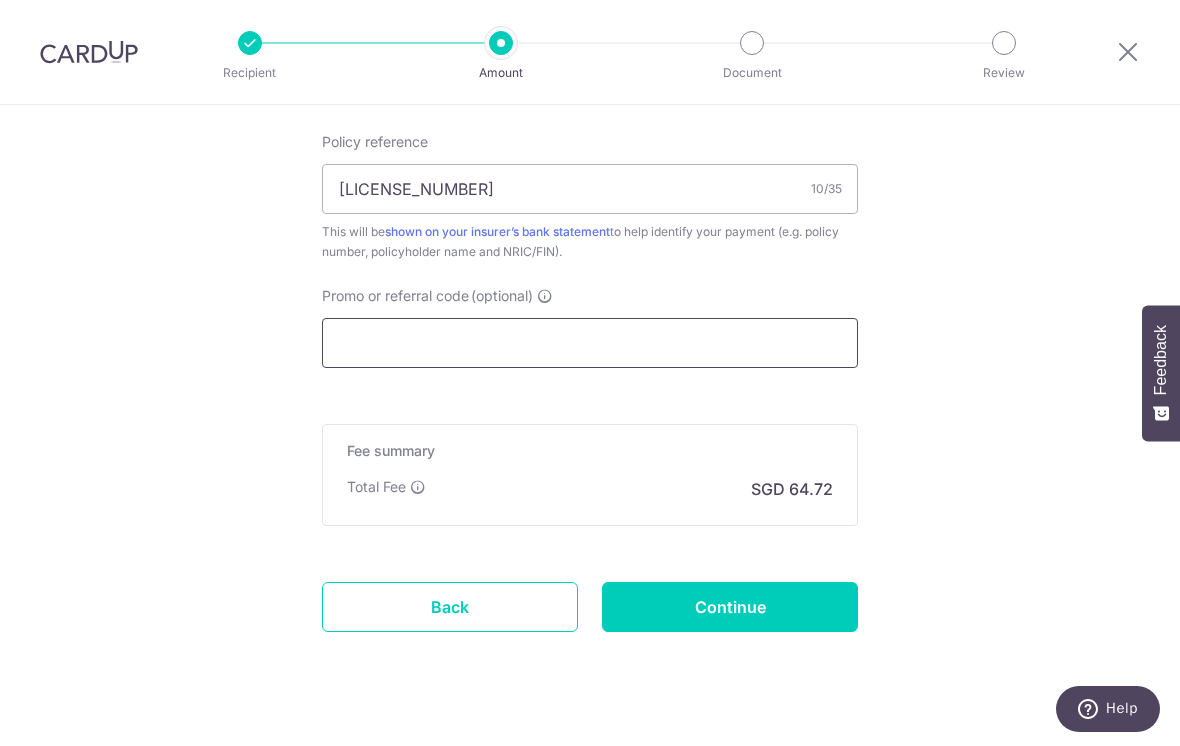 scroll, scrollTop: 1219, scrollLeft: 0, axis: vertical 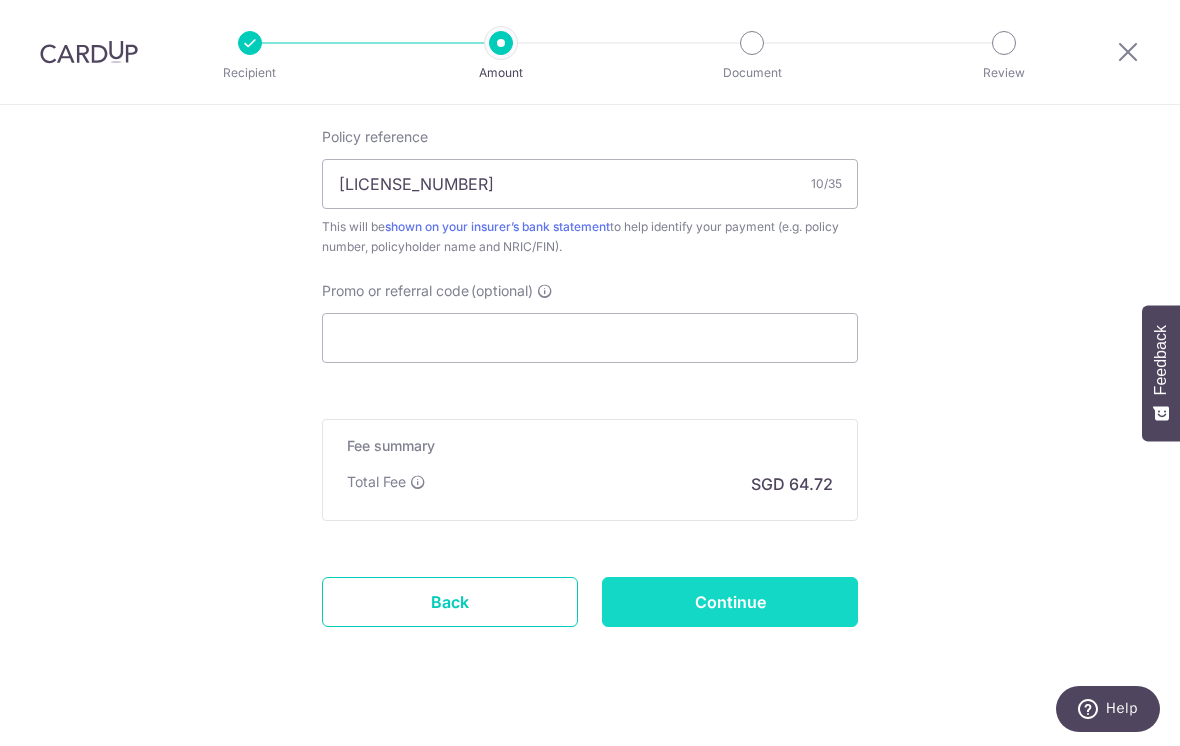 click on "Continue" at bounding box center [730, 602] 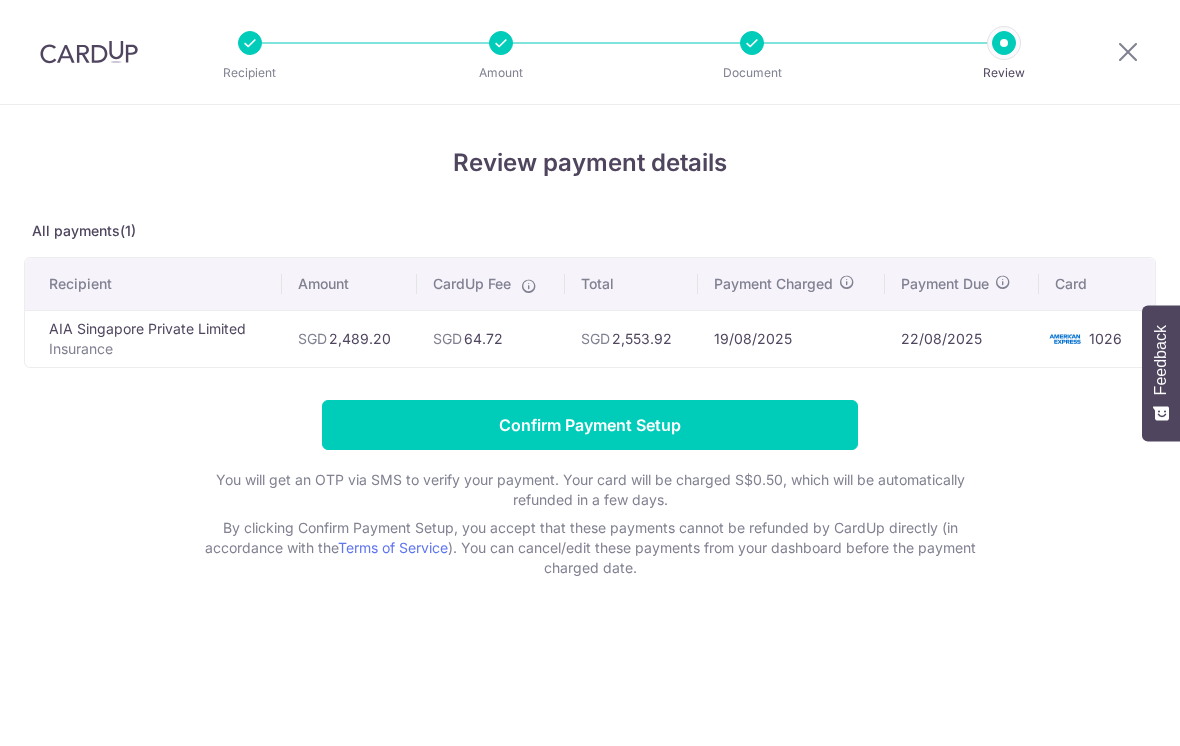 scroll, scrollTop: 0, scrollLeft: 0, axis: both 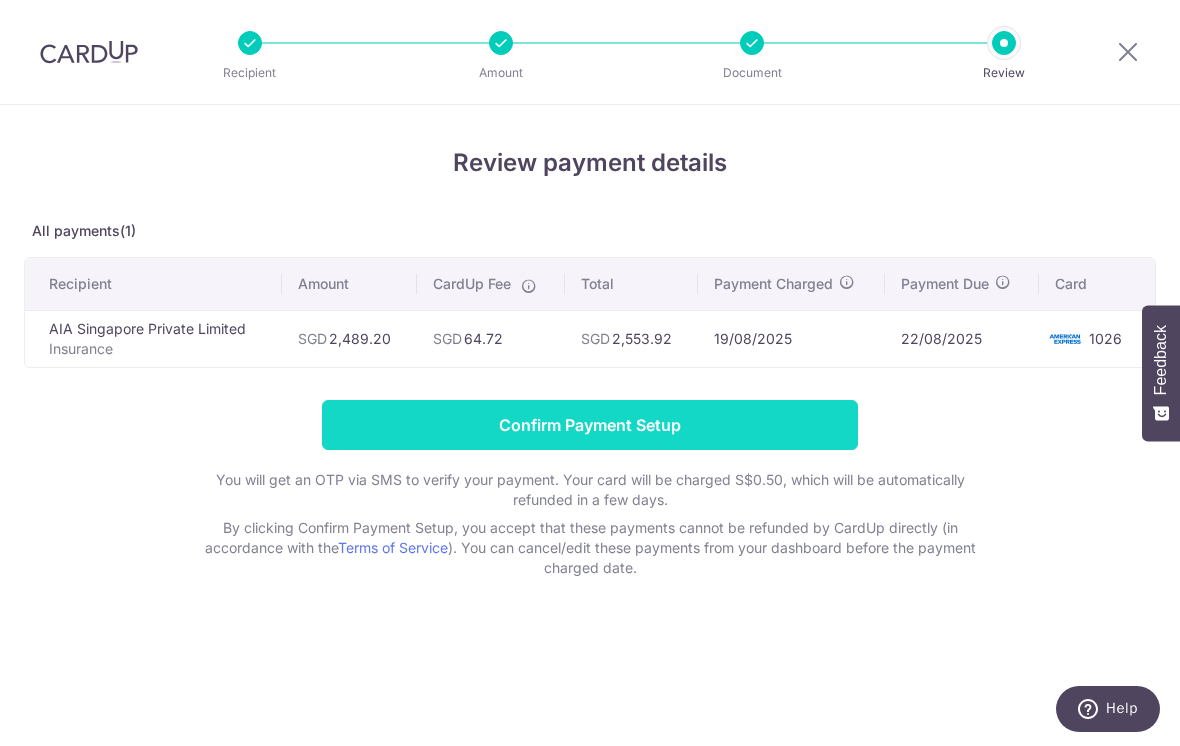 click on "Confirm Payment Setup" at bounding box center [590, 425] 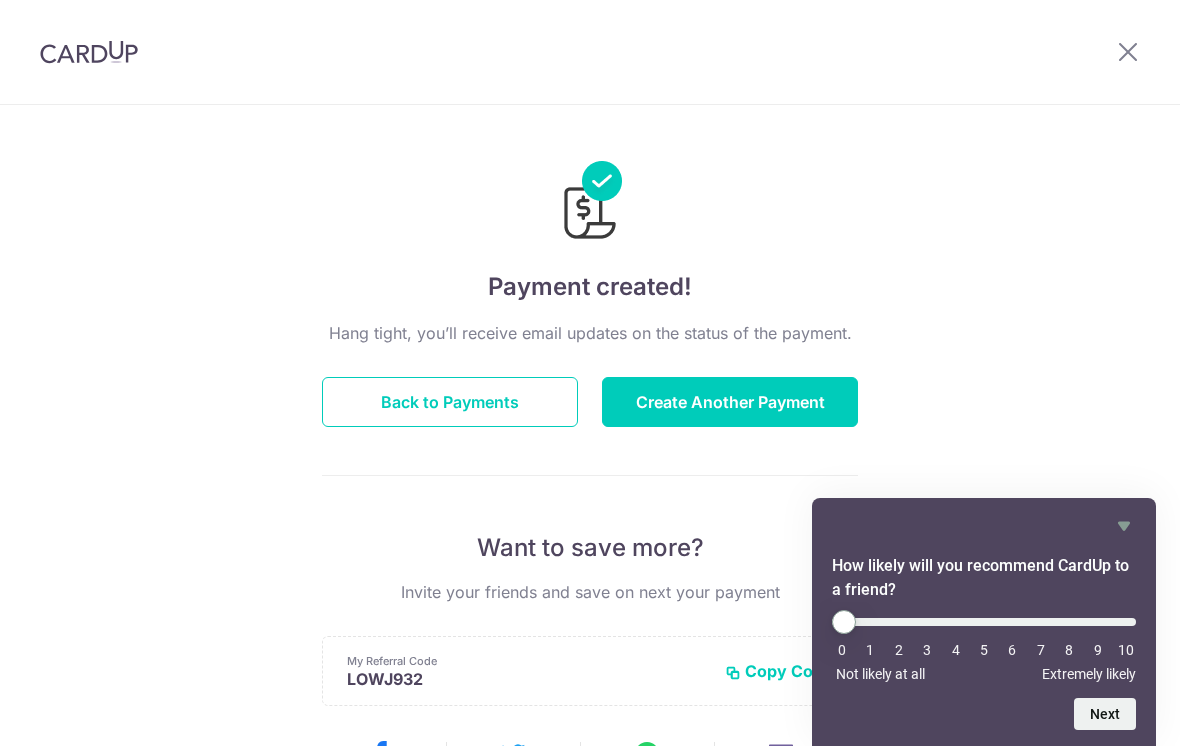 scroll, scrollTop: 0, scrollLeft: 0, axis: both 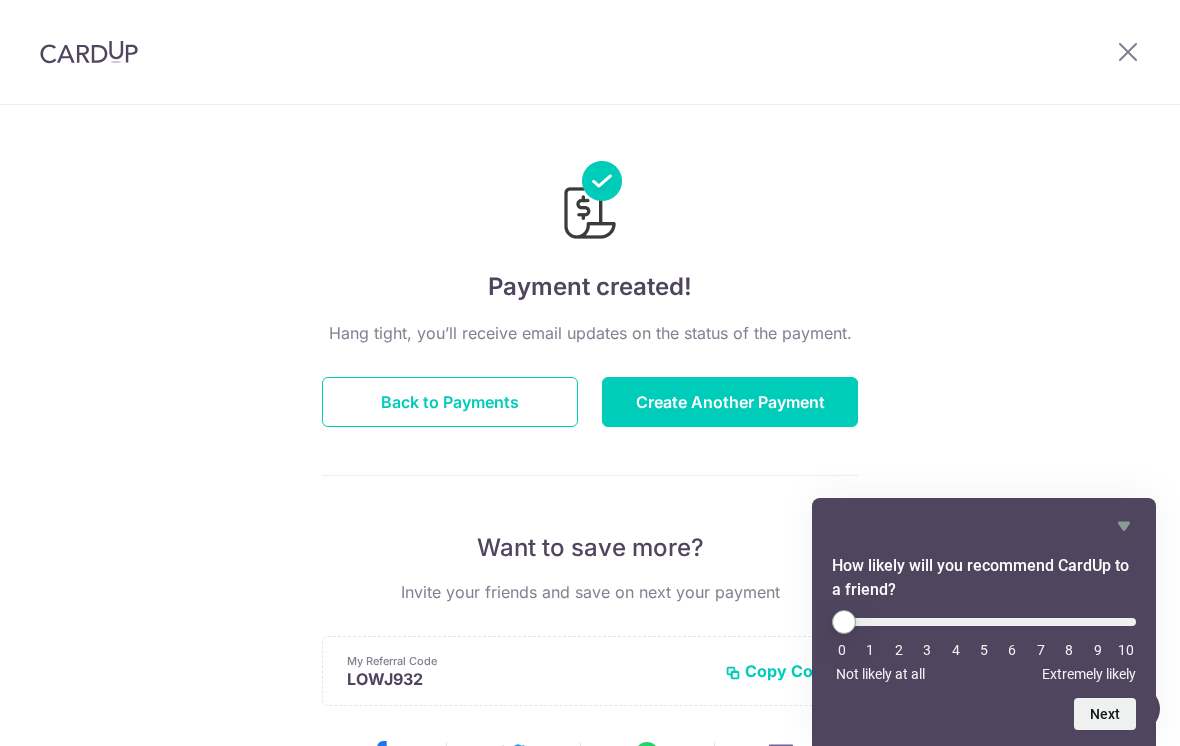click on "8" at bounding box center (1069, 650) 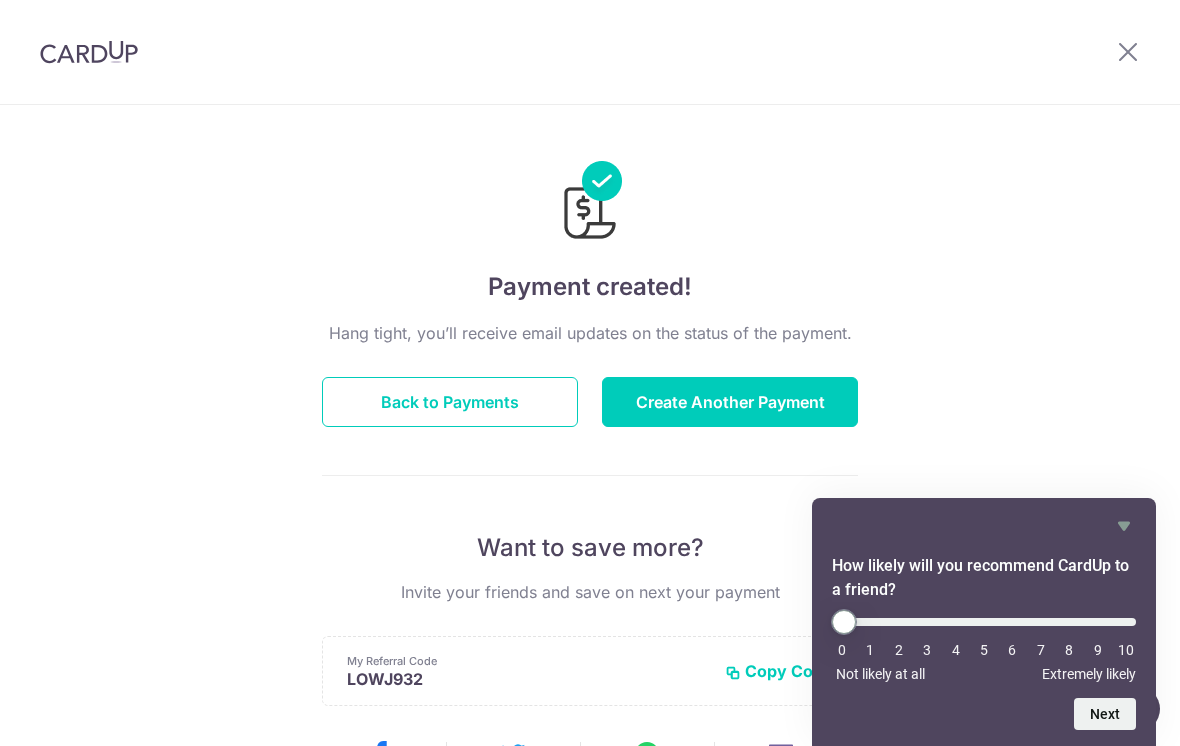 type on "8" 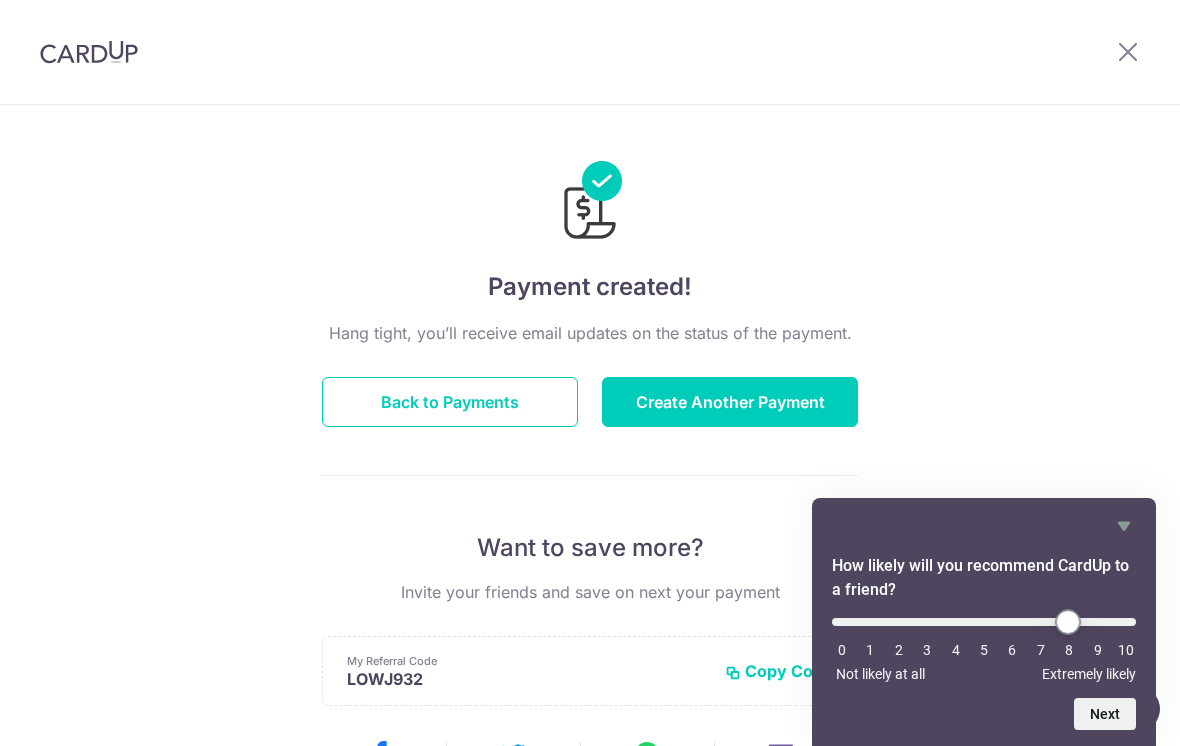 click at bounding box center [984, 622] 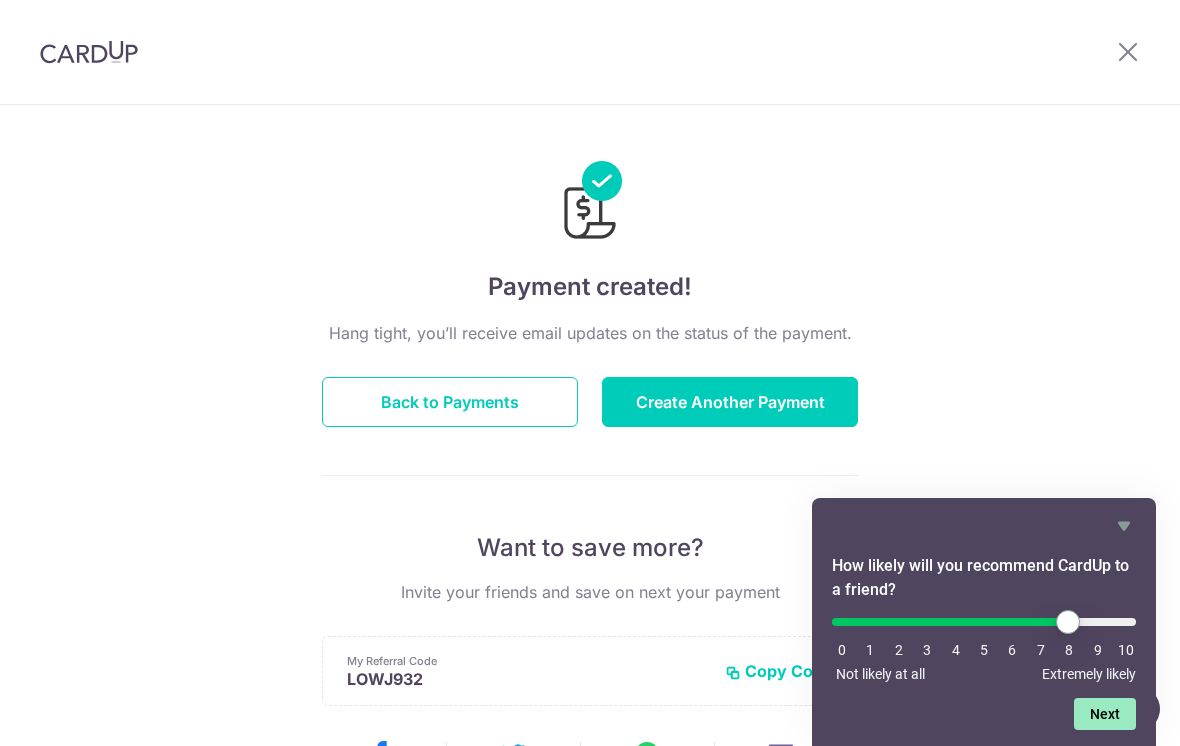 click on "Next" at bounding box center [1105, 714] 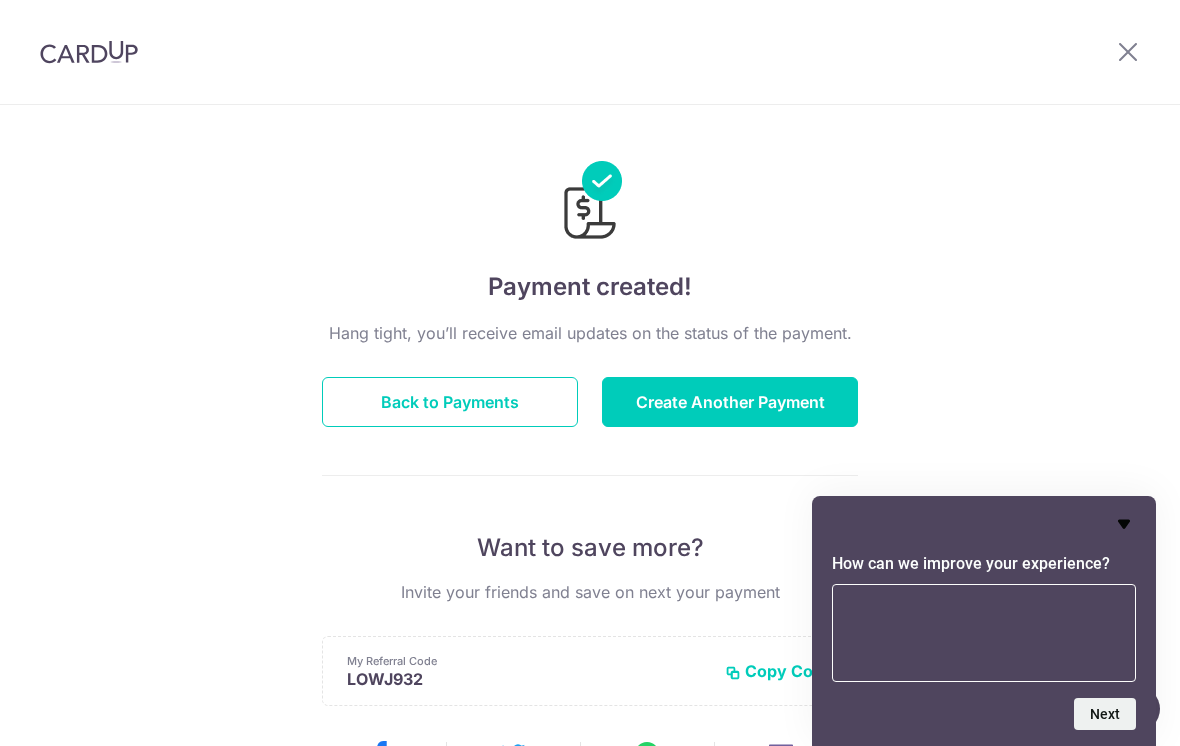 click 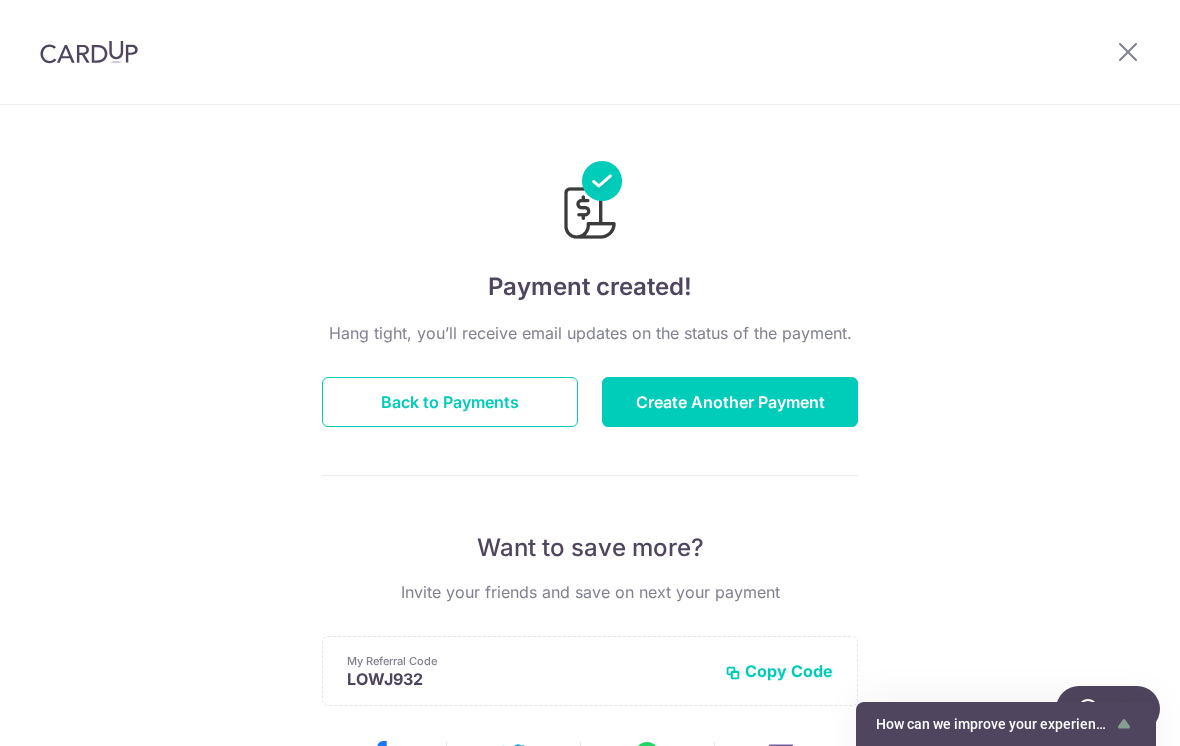scroll, scrollTop: 0, scrollLeft: 0, axis: both 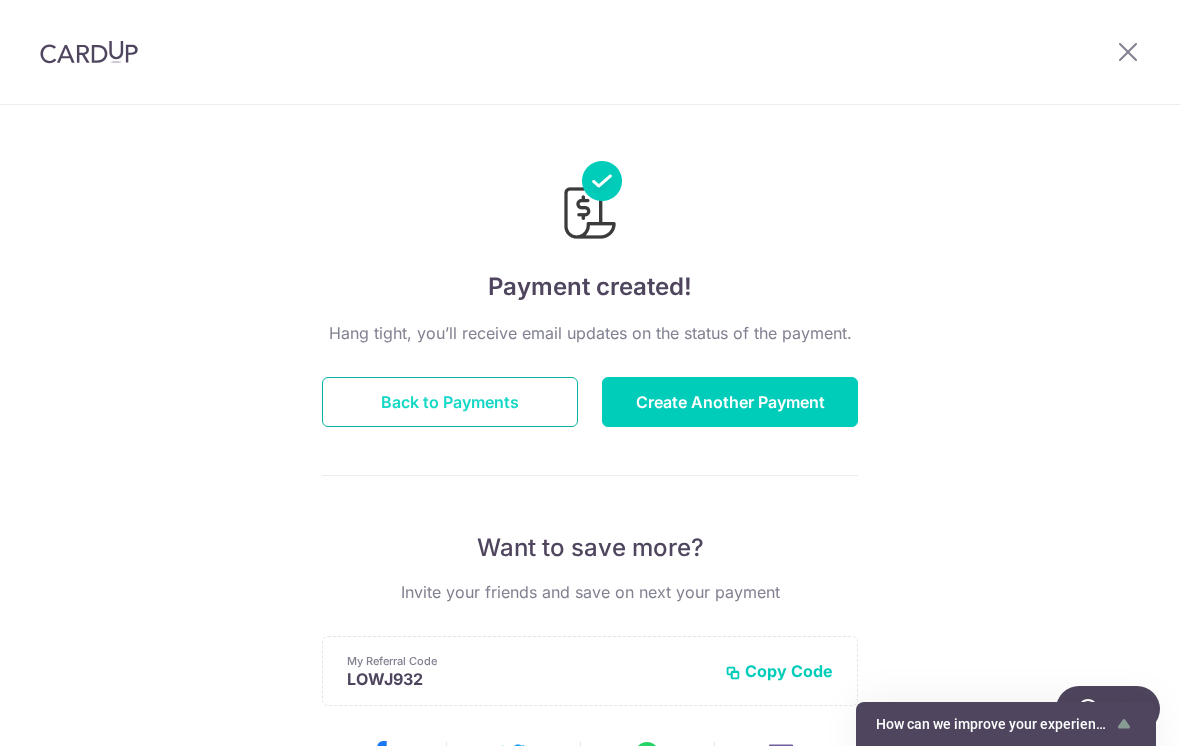 click on "Back to Payments" at bounding box center [450, 402] 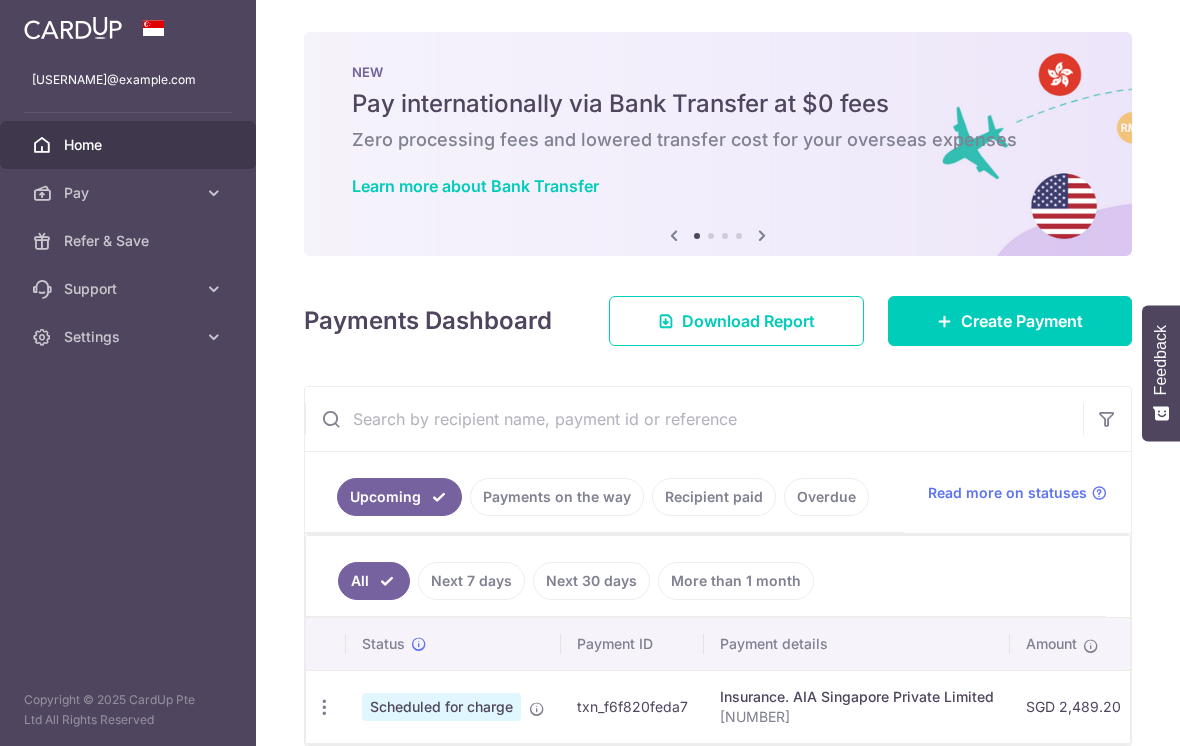 scroll, scrollTop: 0, scrollLeft: 0, axis: both 